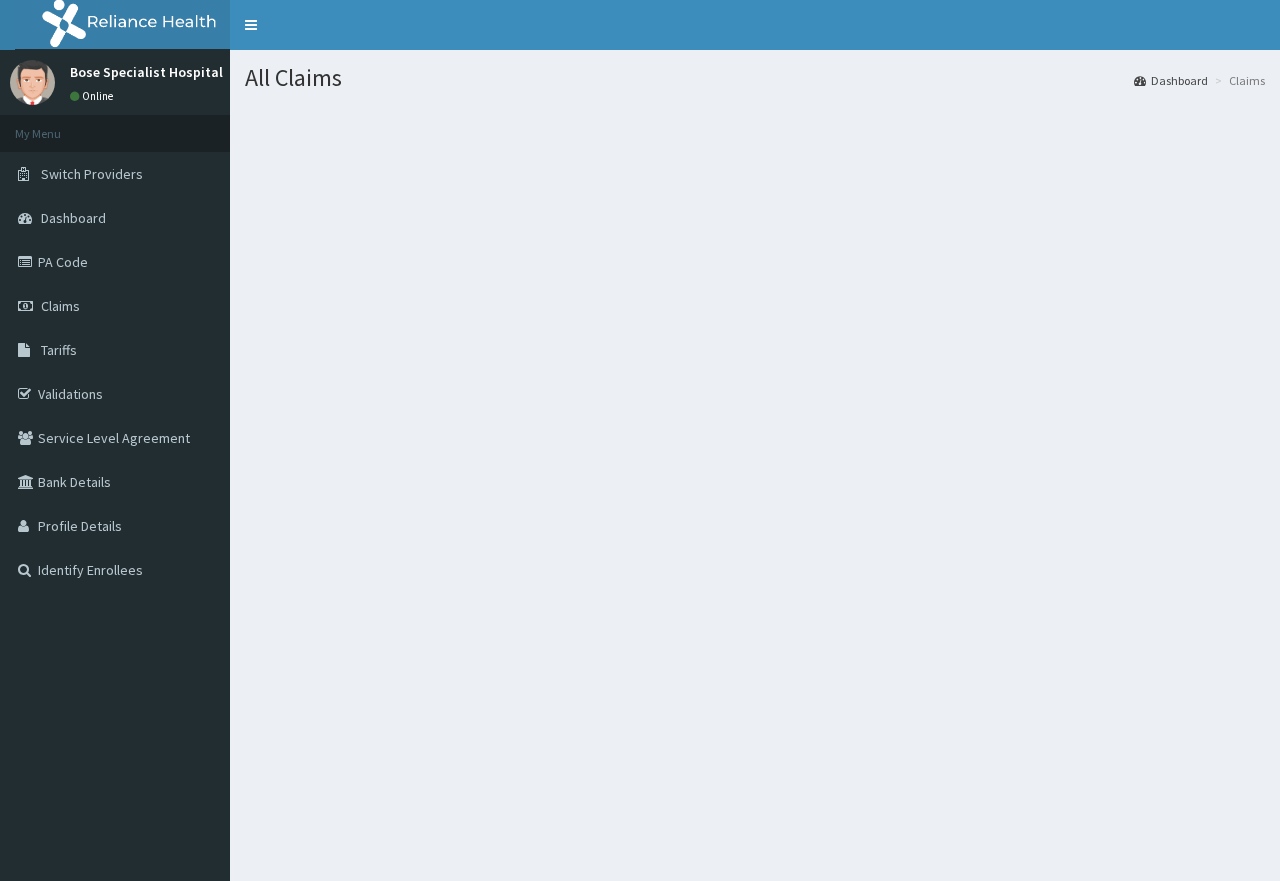 scroll, scrollTop: 0, scrollLeft: 0, axis: both 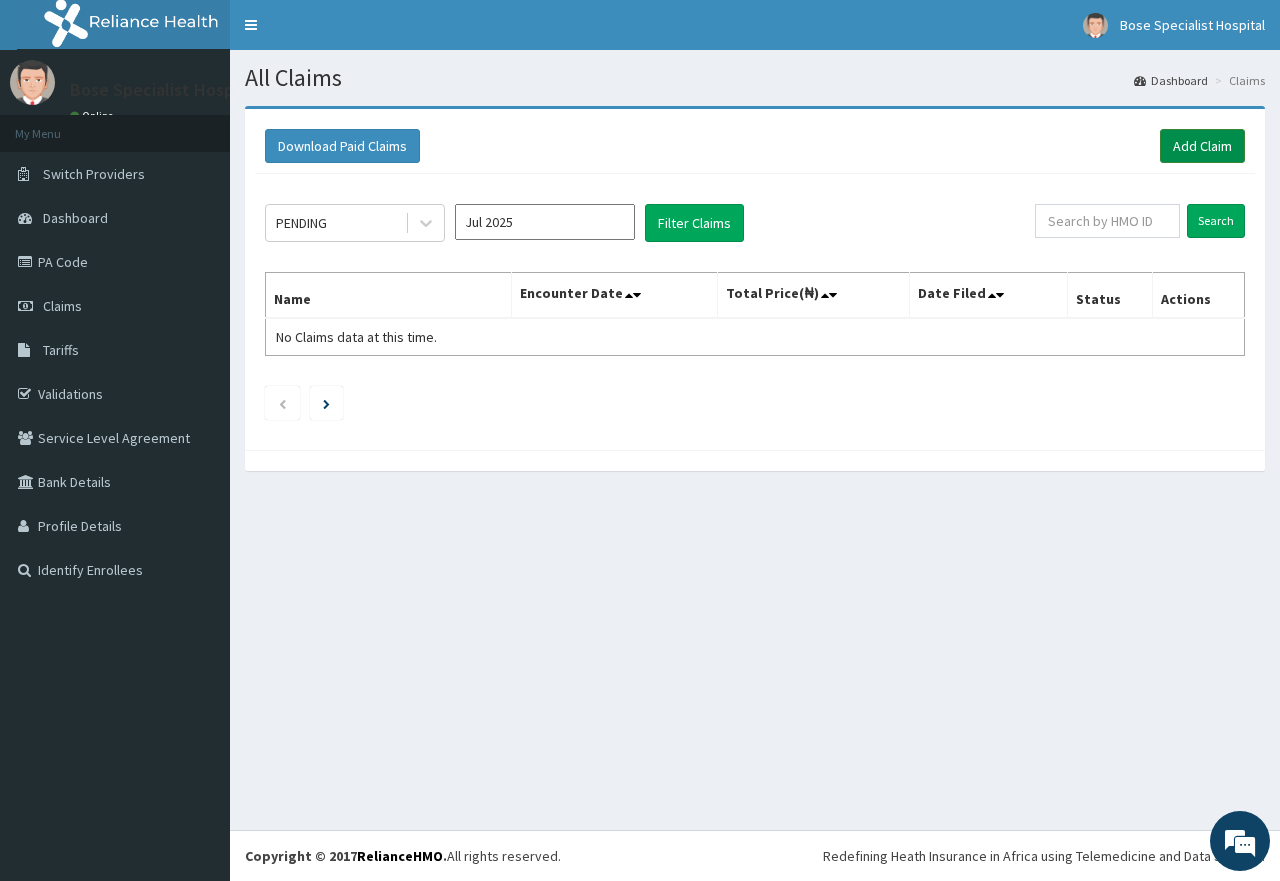 click on "Add Claim" at bounding box center (1202, 146) 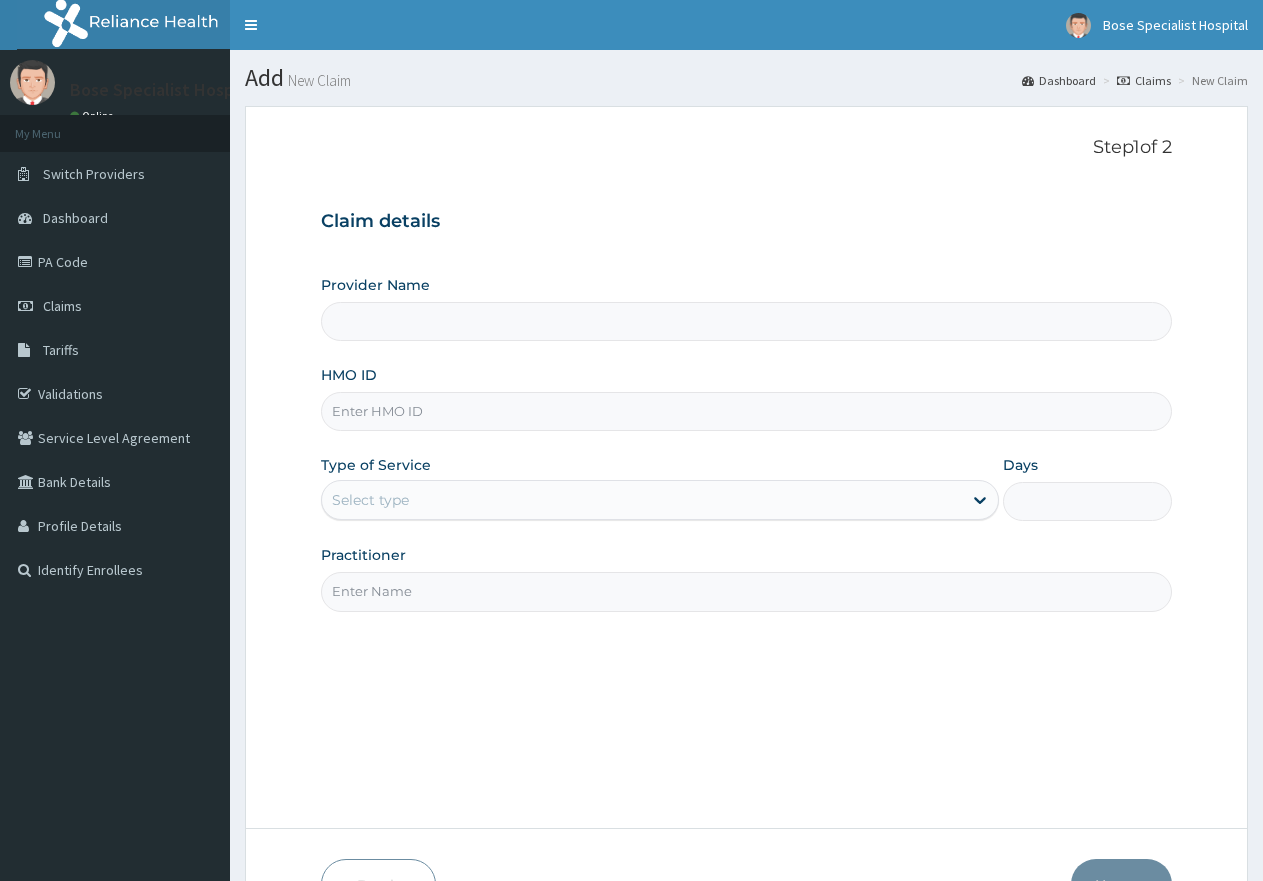 scroll, scrollTop: 0, scrollLeft: 0, axis: both 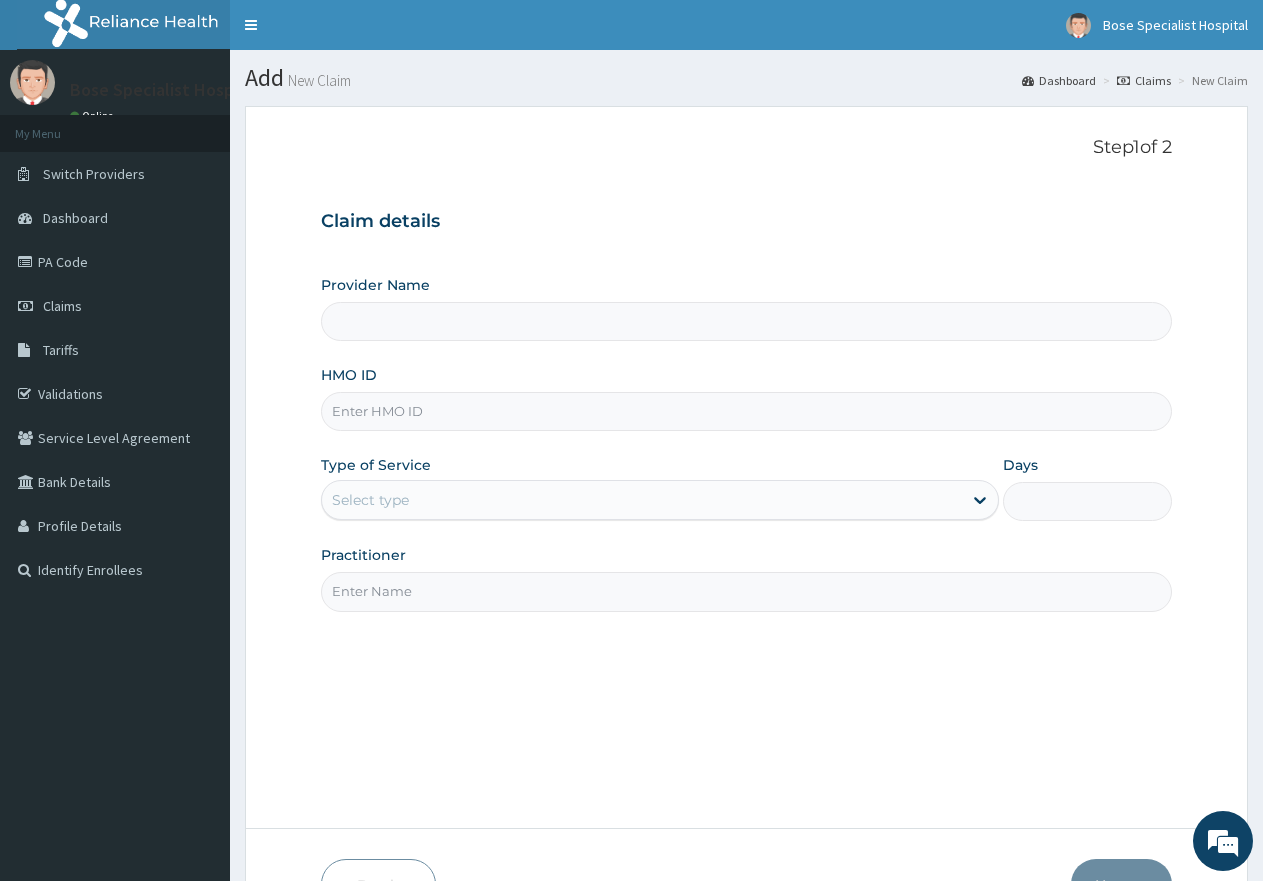 click on "HMO ID" at bounding box center [746, 411] 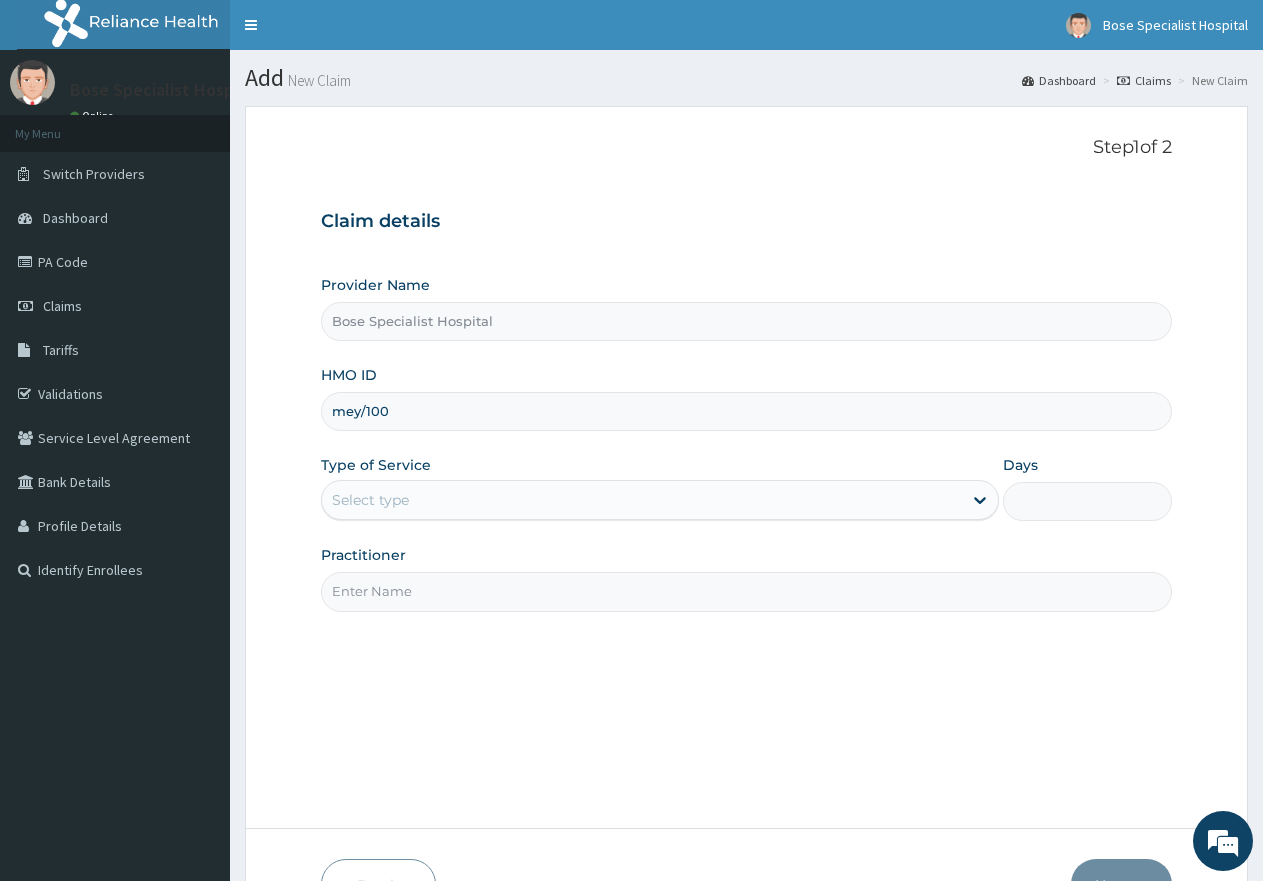 type on "mey/10061/b" 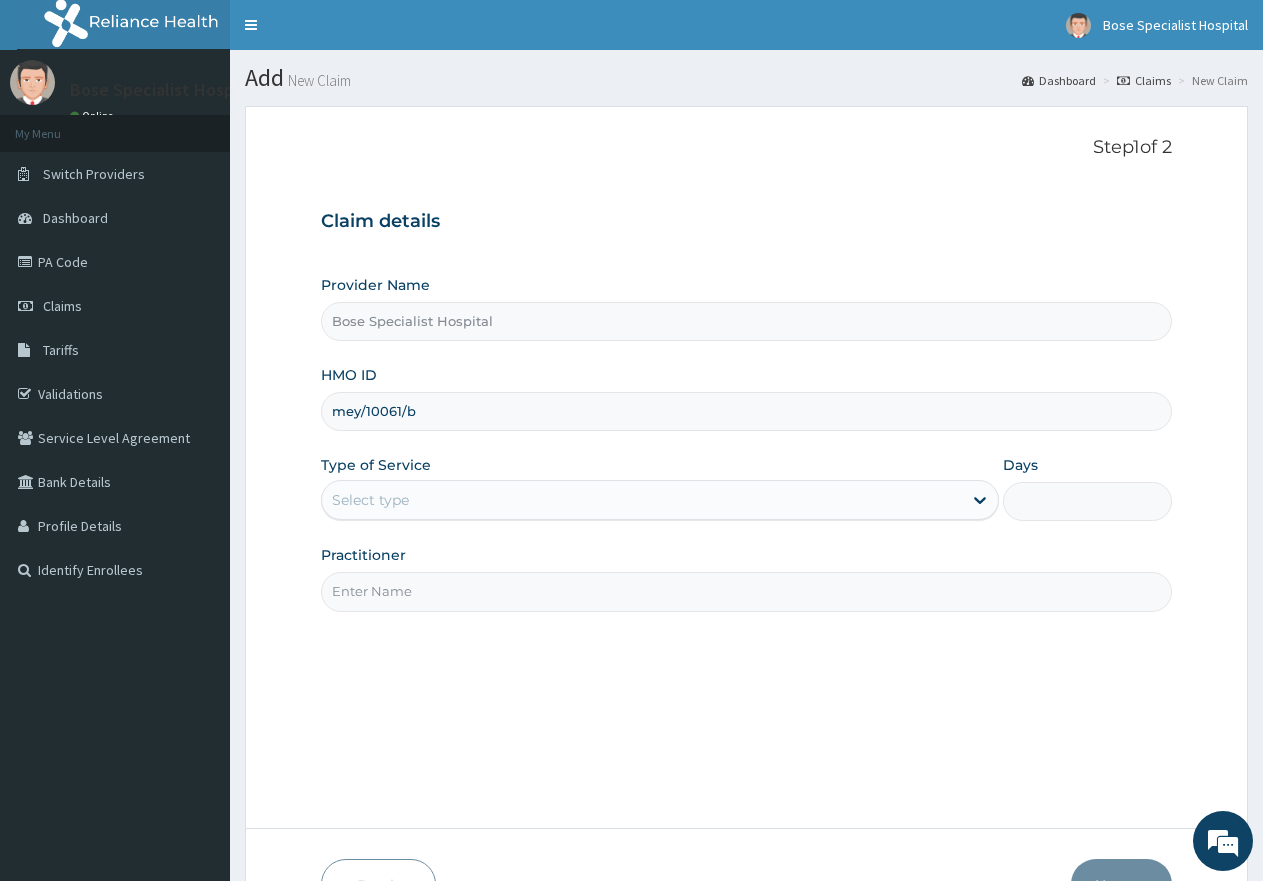 click on "Select type" at bounding box center (370, 500) 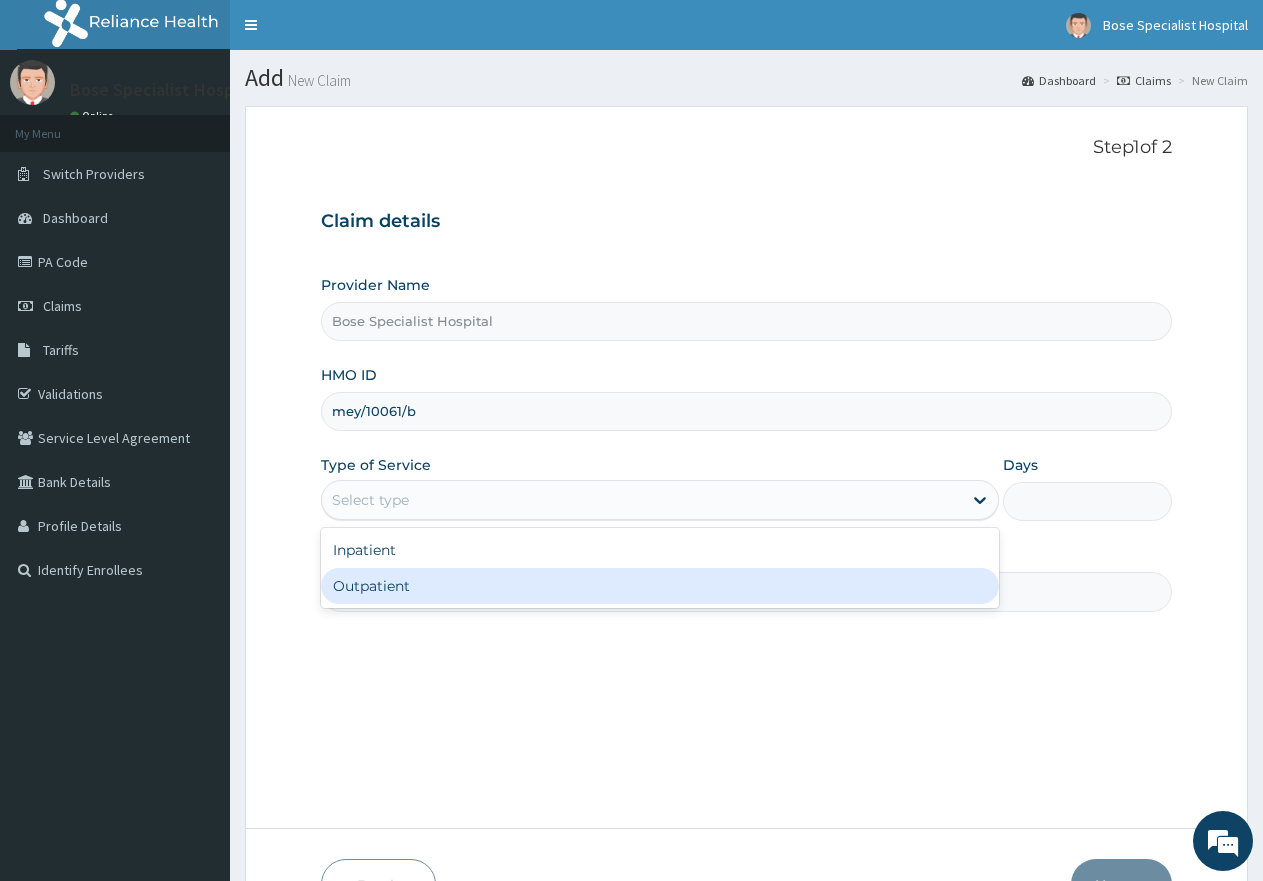 click on "Outpatient" at bounding box center (659, 586) 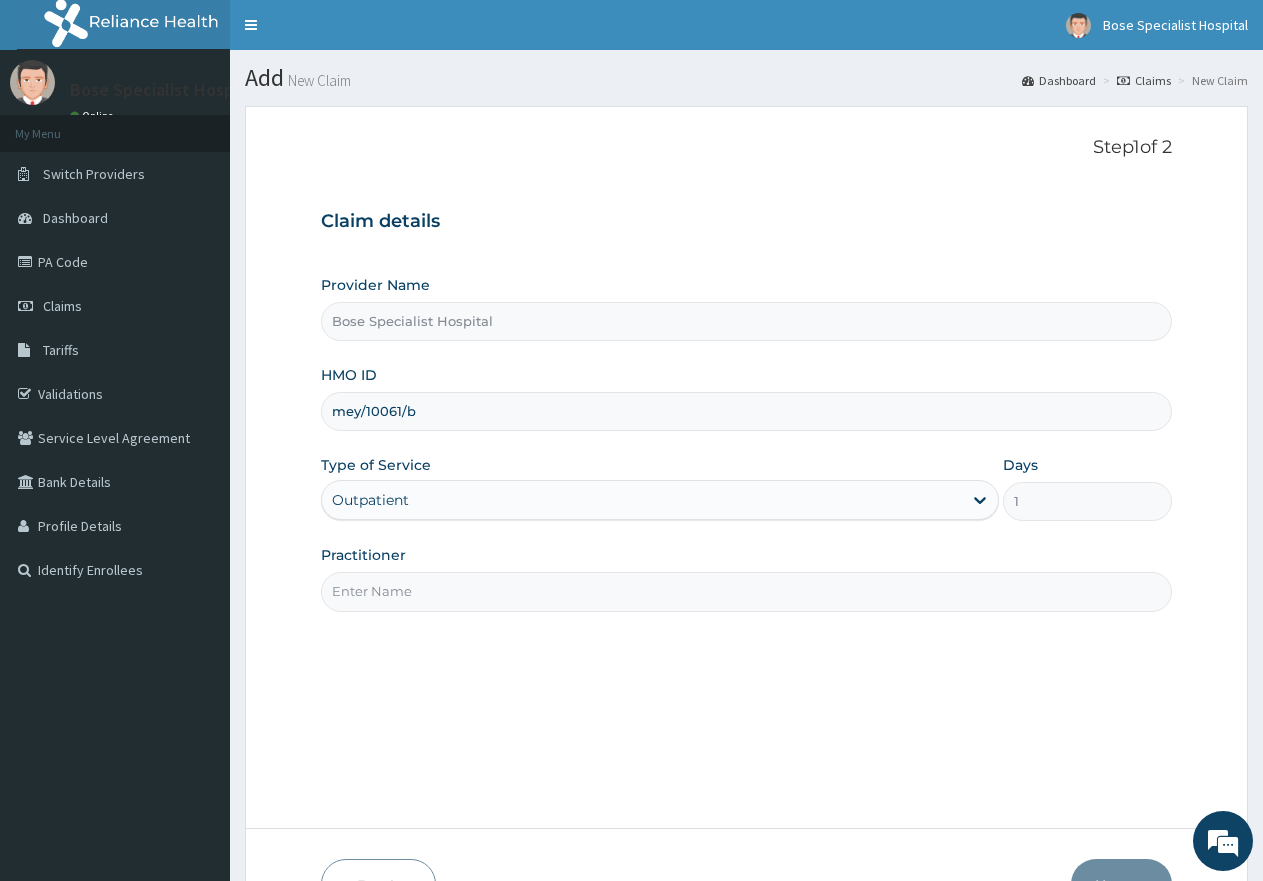 click on "Practitioner" at bounding box center (746, 591) 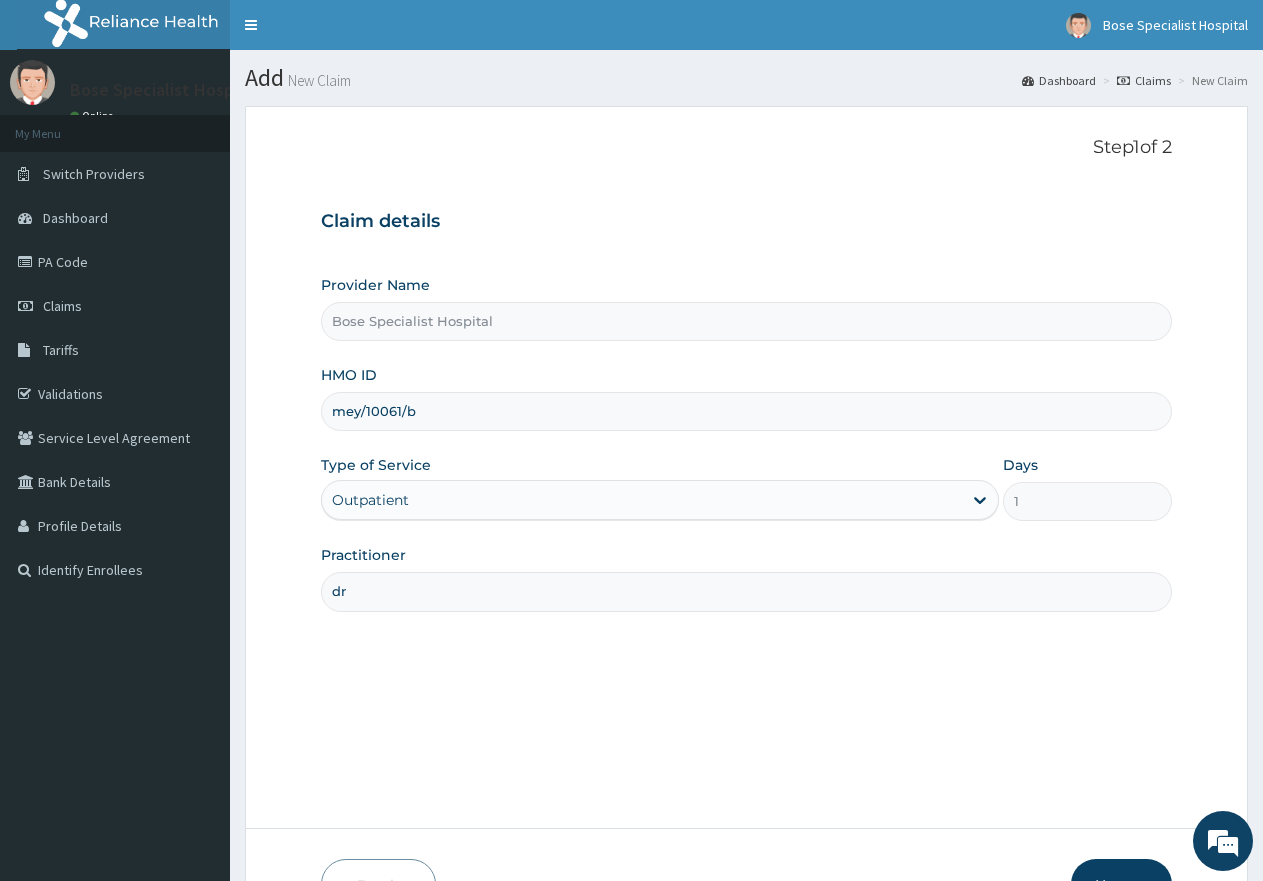 scroll, scrollTop: 0, scrollLeft: 0, axis: both 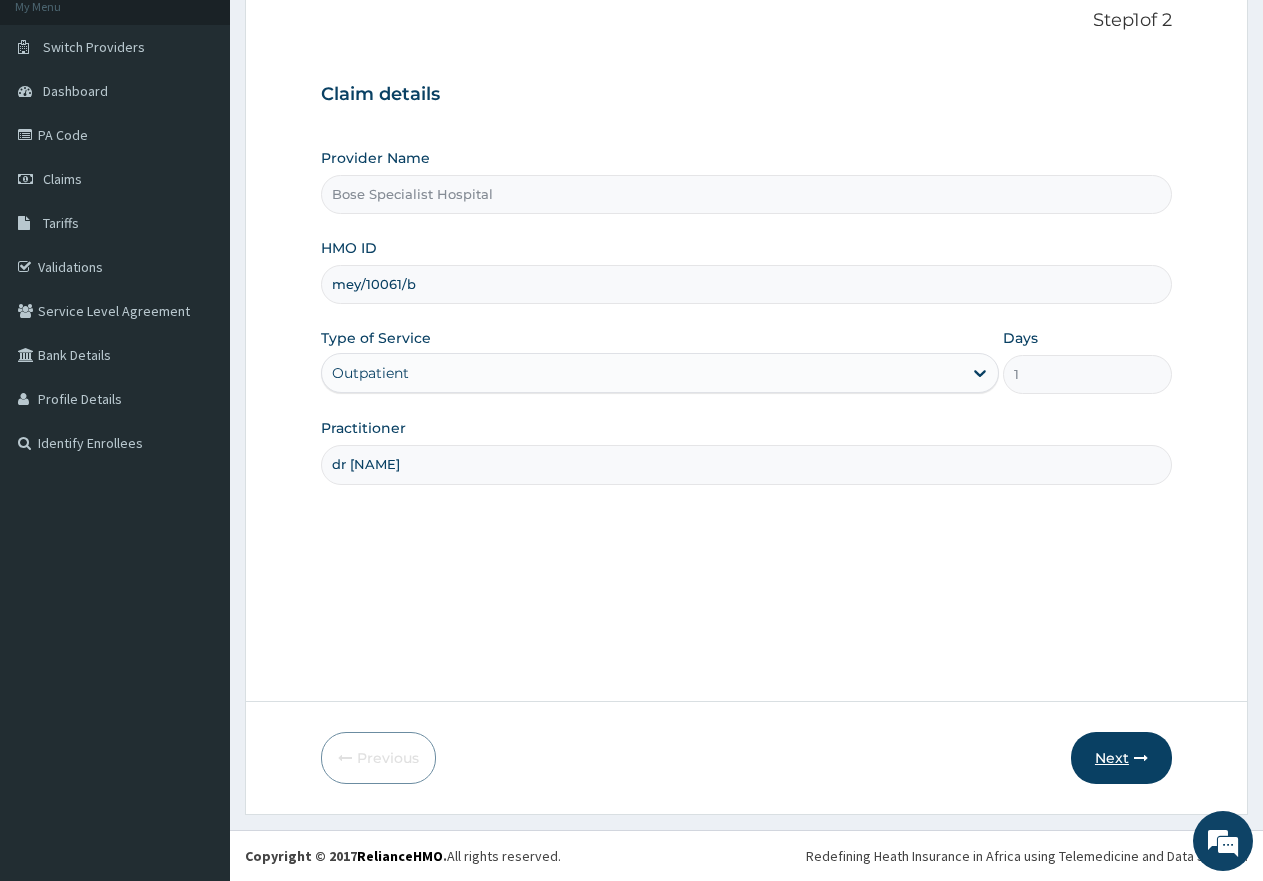 type on "dr henry" 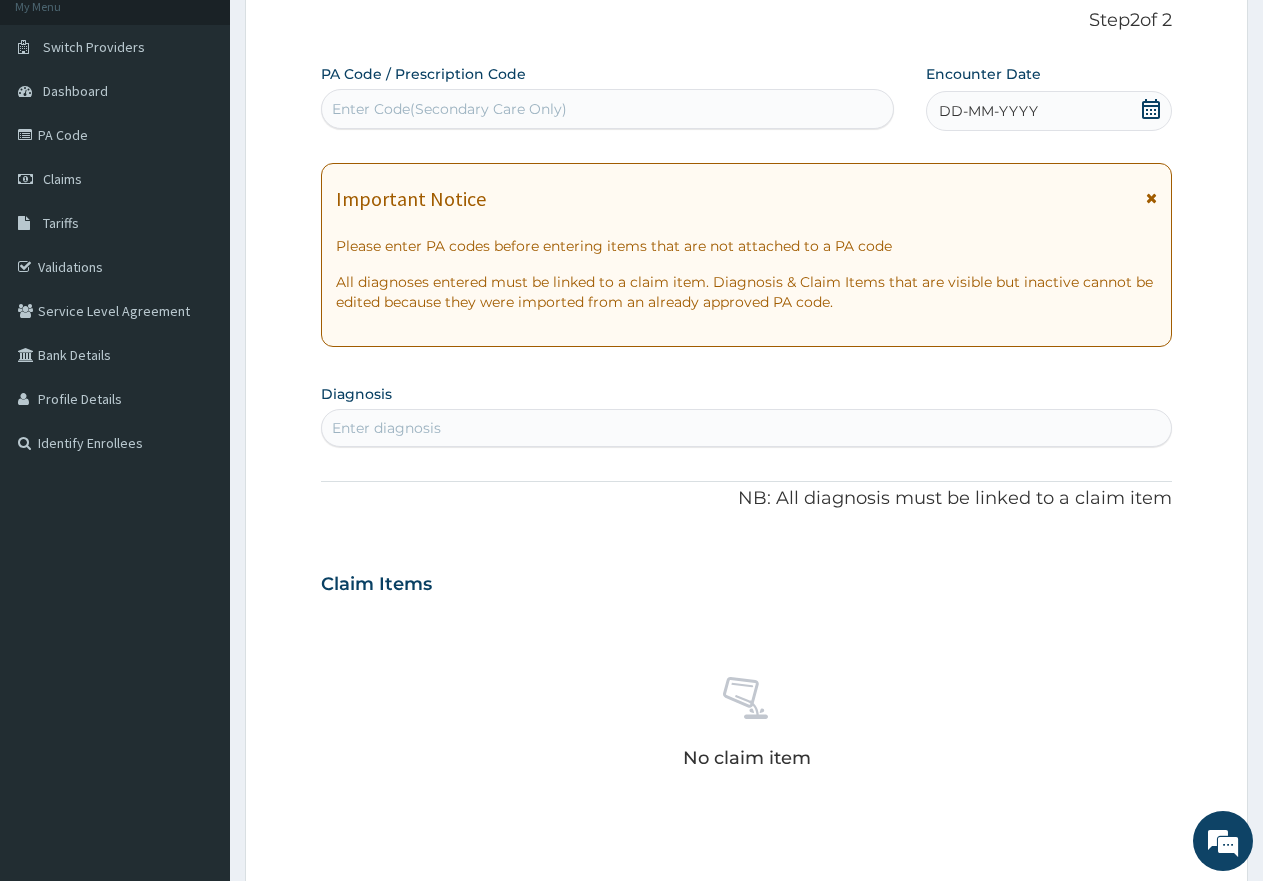 click at bounding box center (1151, 198) 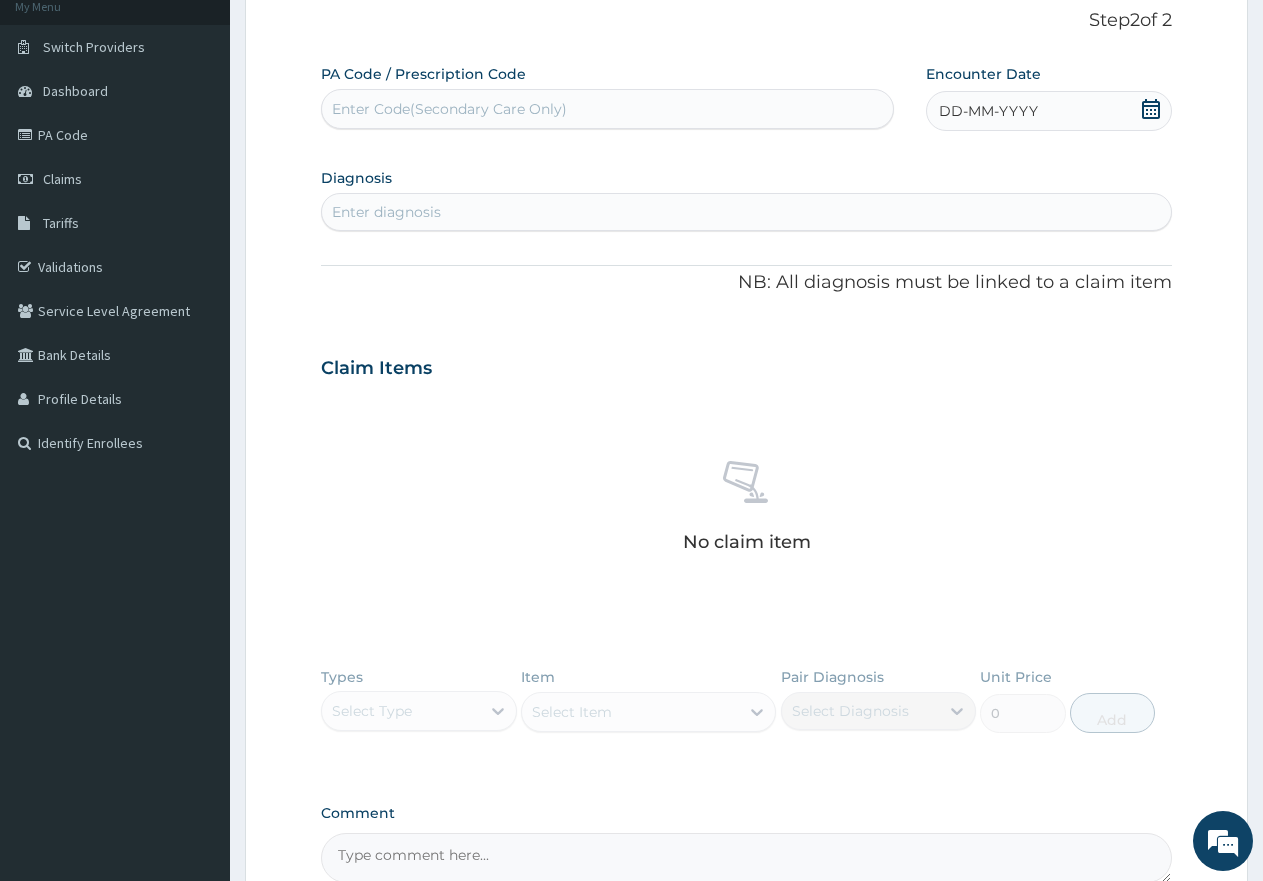 click on "Enter Code(Secondary Care Only)" at bounding box center [607, 109] 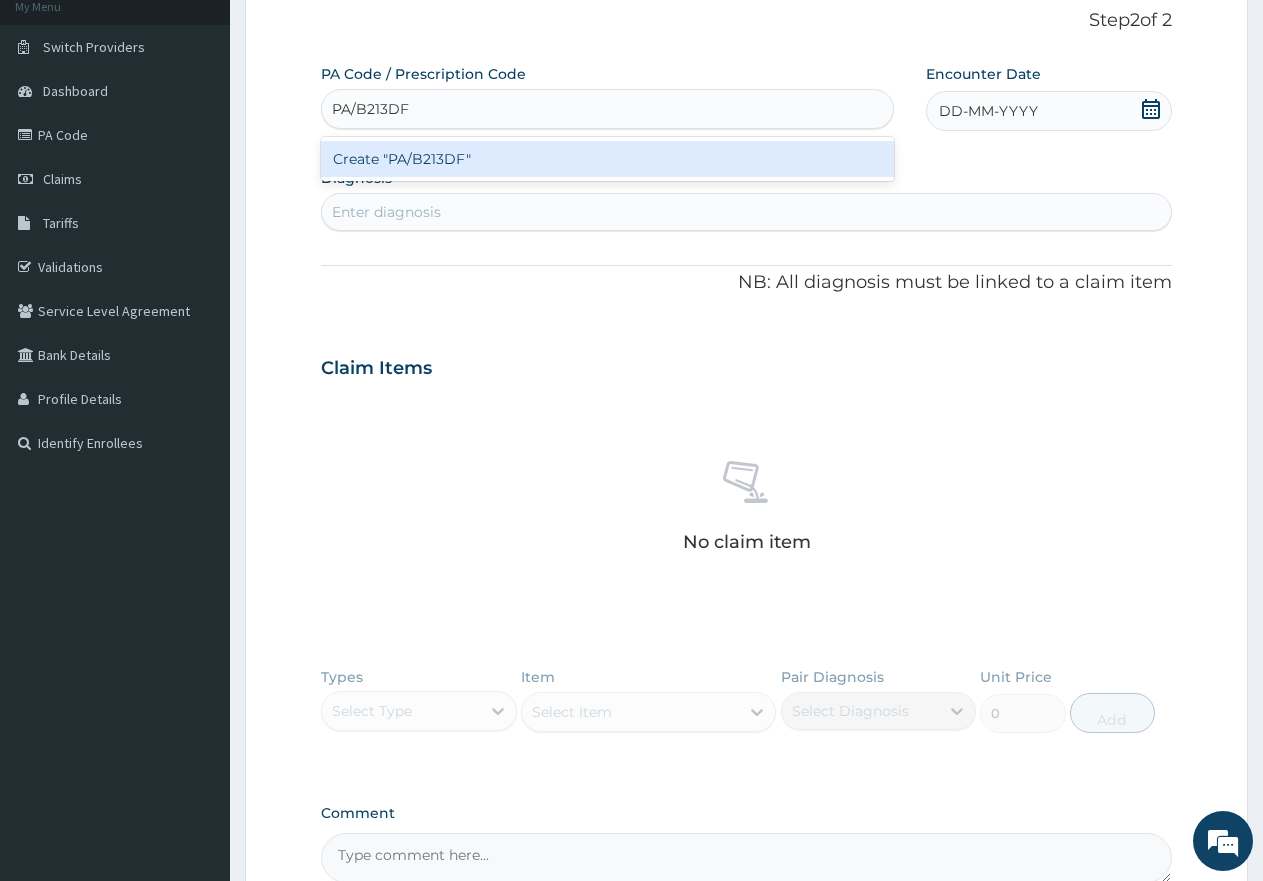 click on "Create "PA/B213DF"" at bounding box center [607, 159] 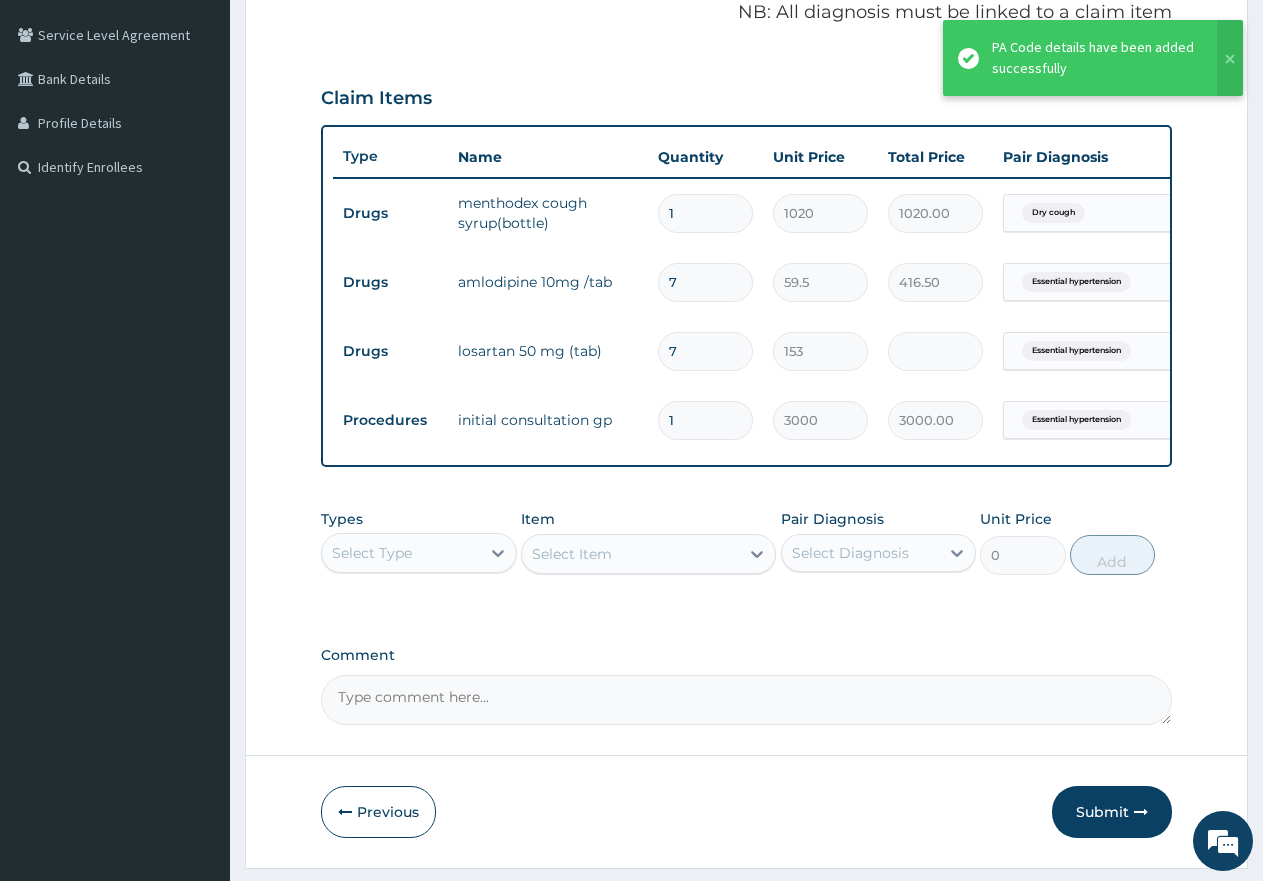 scroll, scrollTop: 474, scrollLeft: 0, axis: vertical 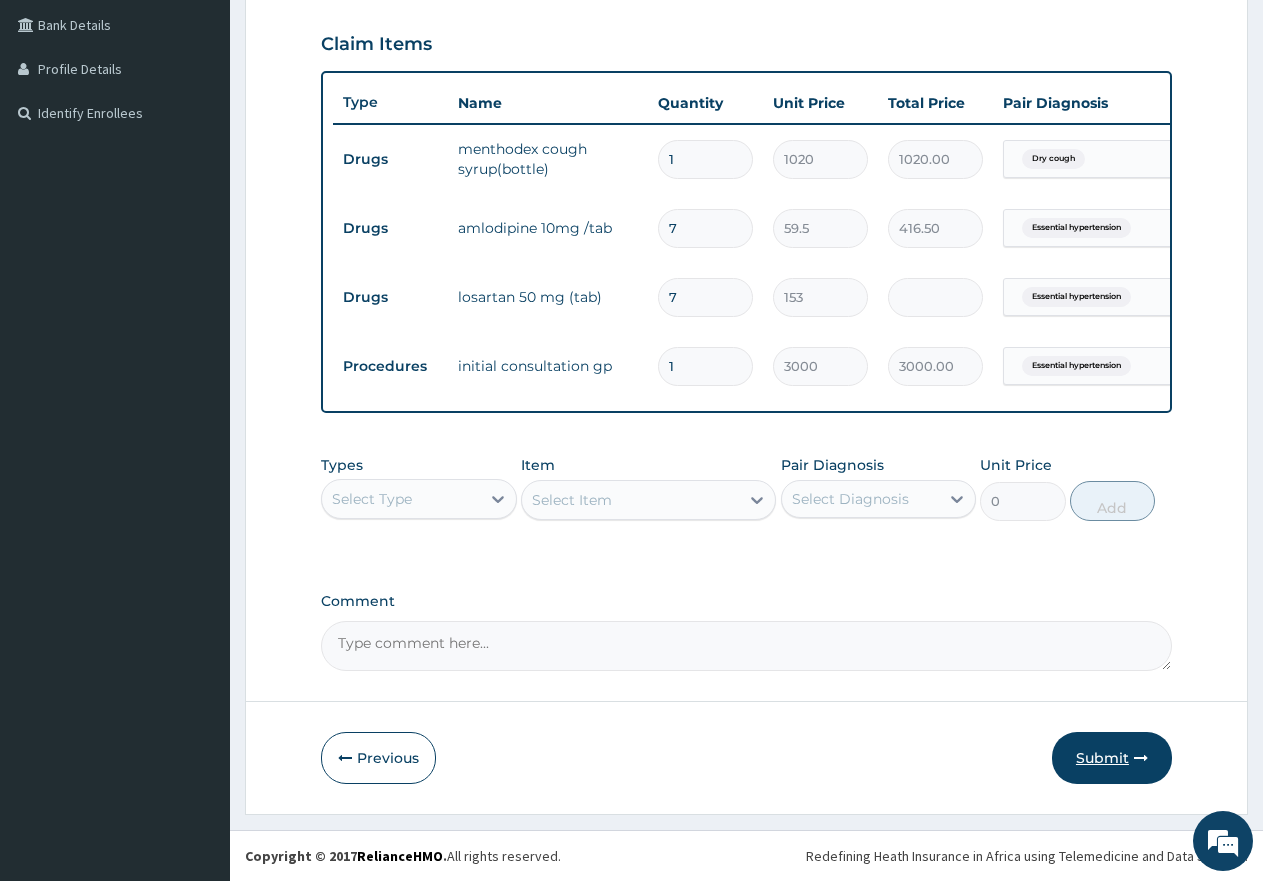 click on "Submit" at bounding box center [1112, 758] 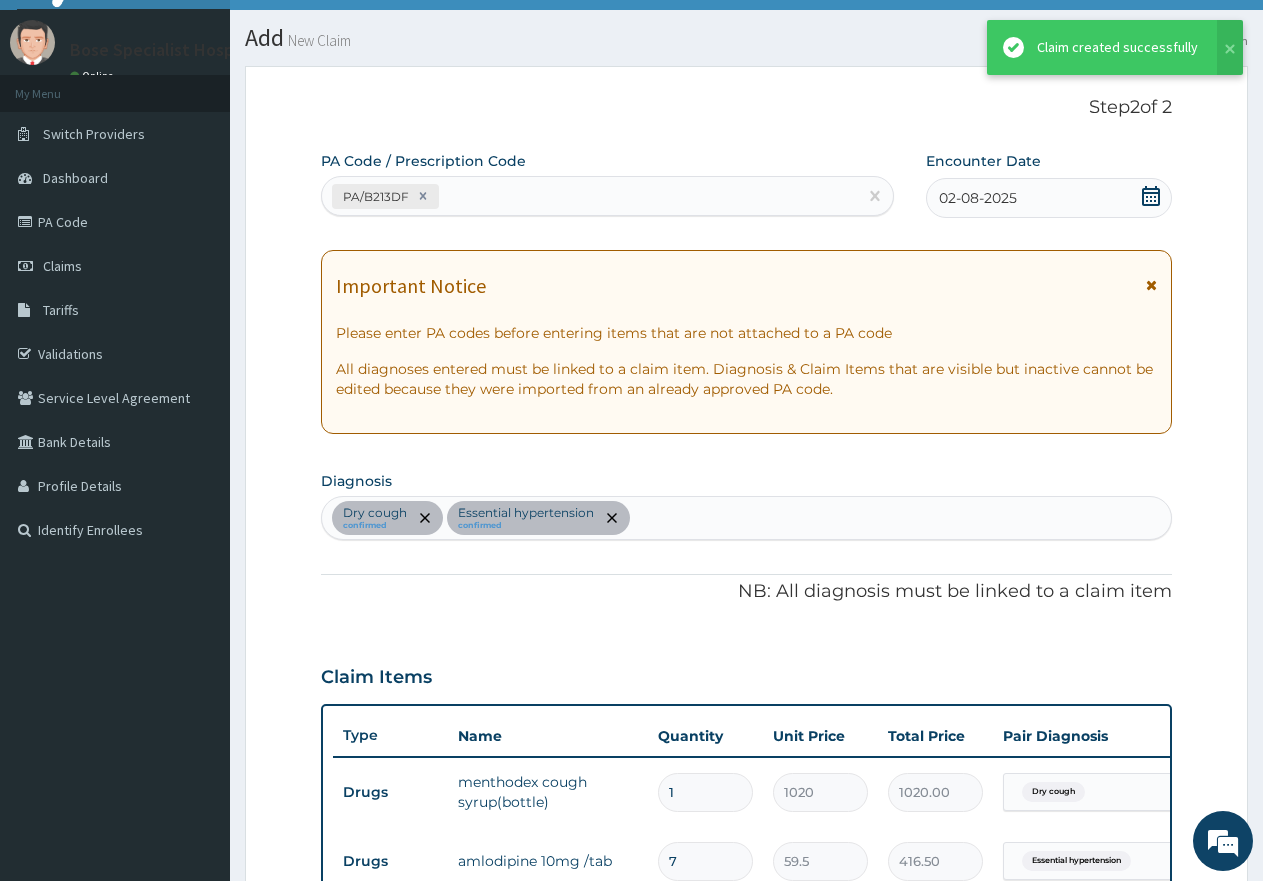 scroll, scrollTop: 474, scrollLeft: 0, axis: vertical 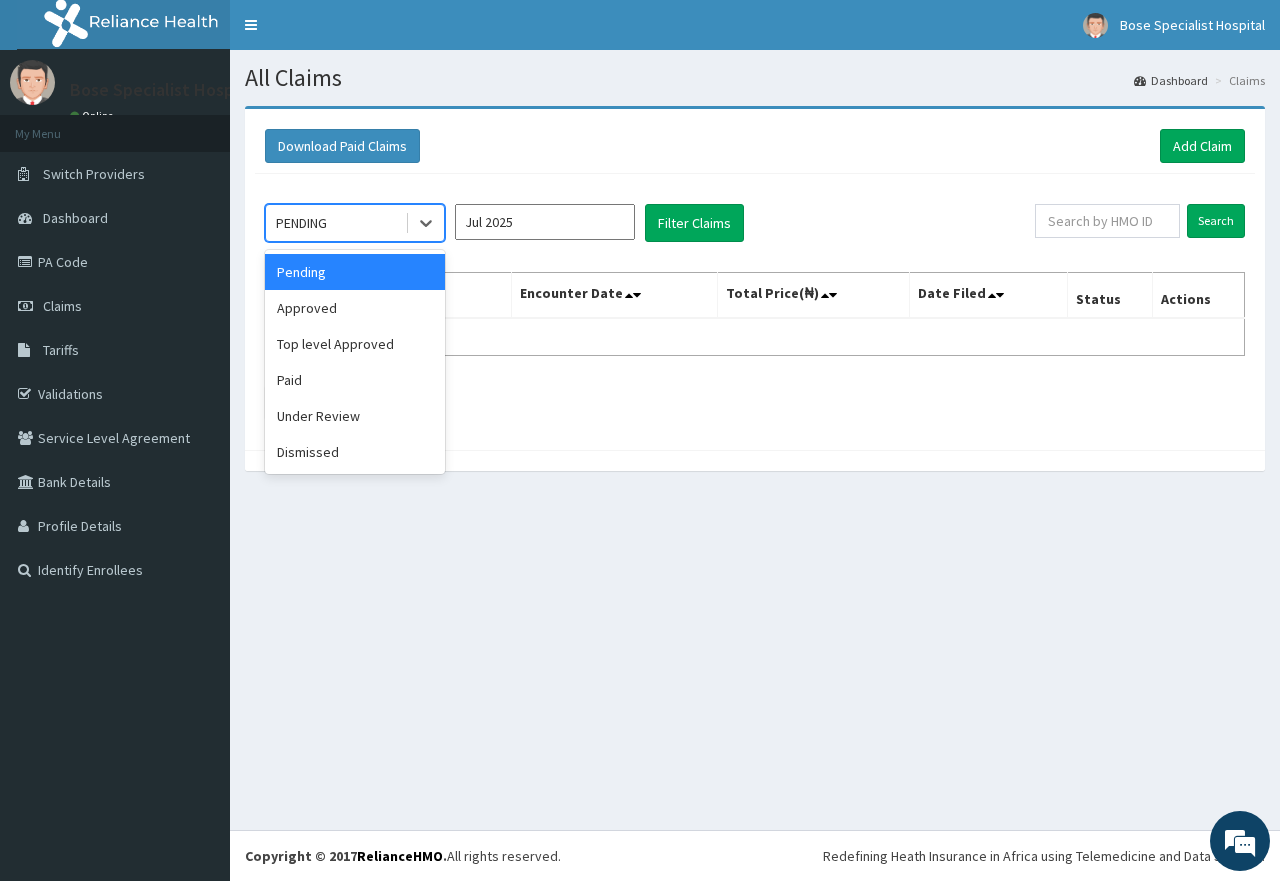 click on "PENDING" at bounding box center (301, 223) 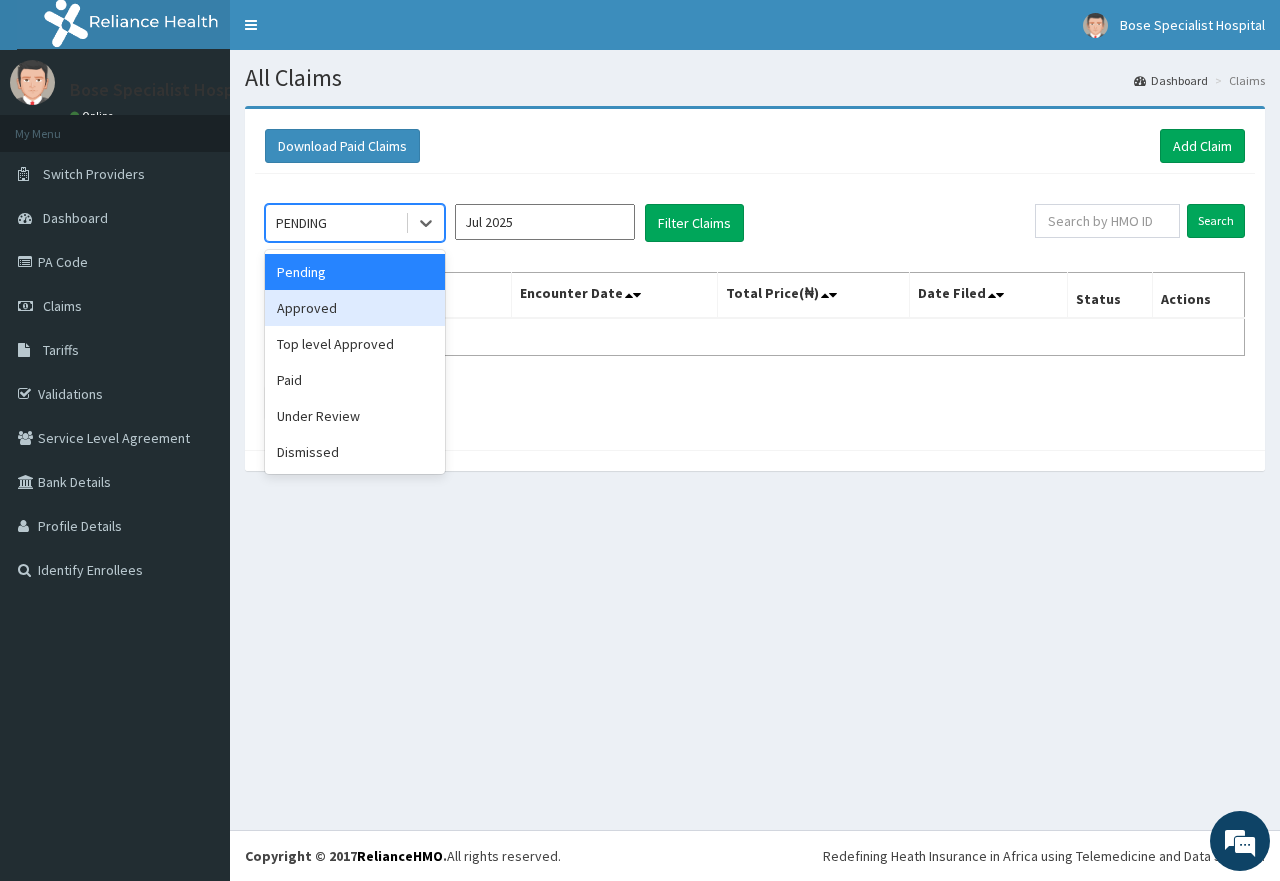 click on "Approved" at bounding box center [355, 308] 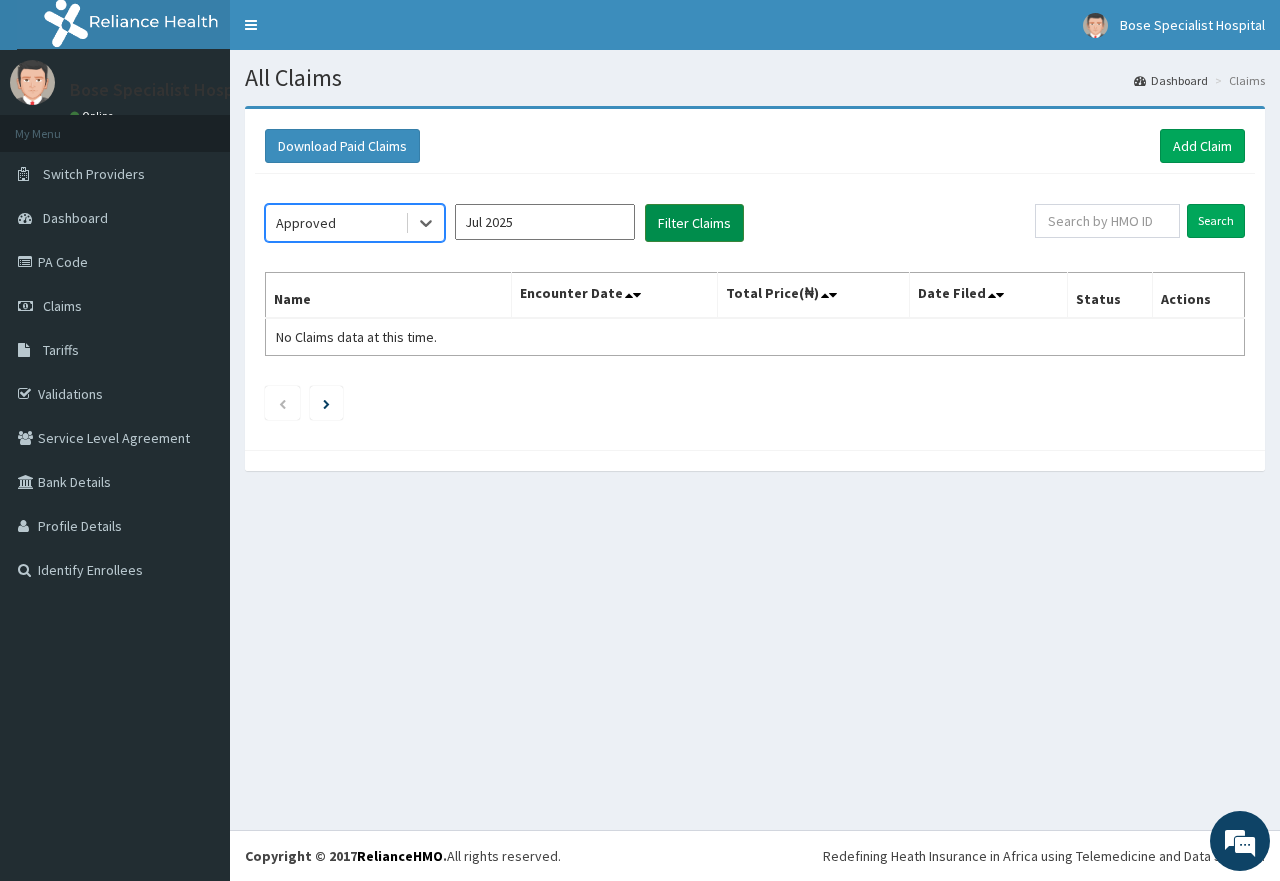 click on "Filter Claims" at bounding box center (694, 223) 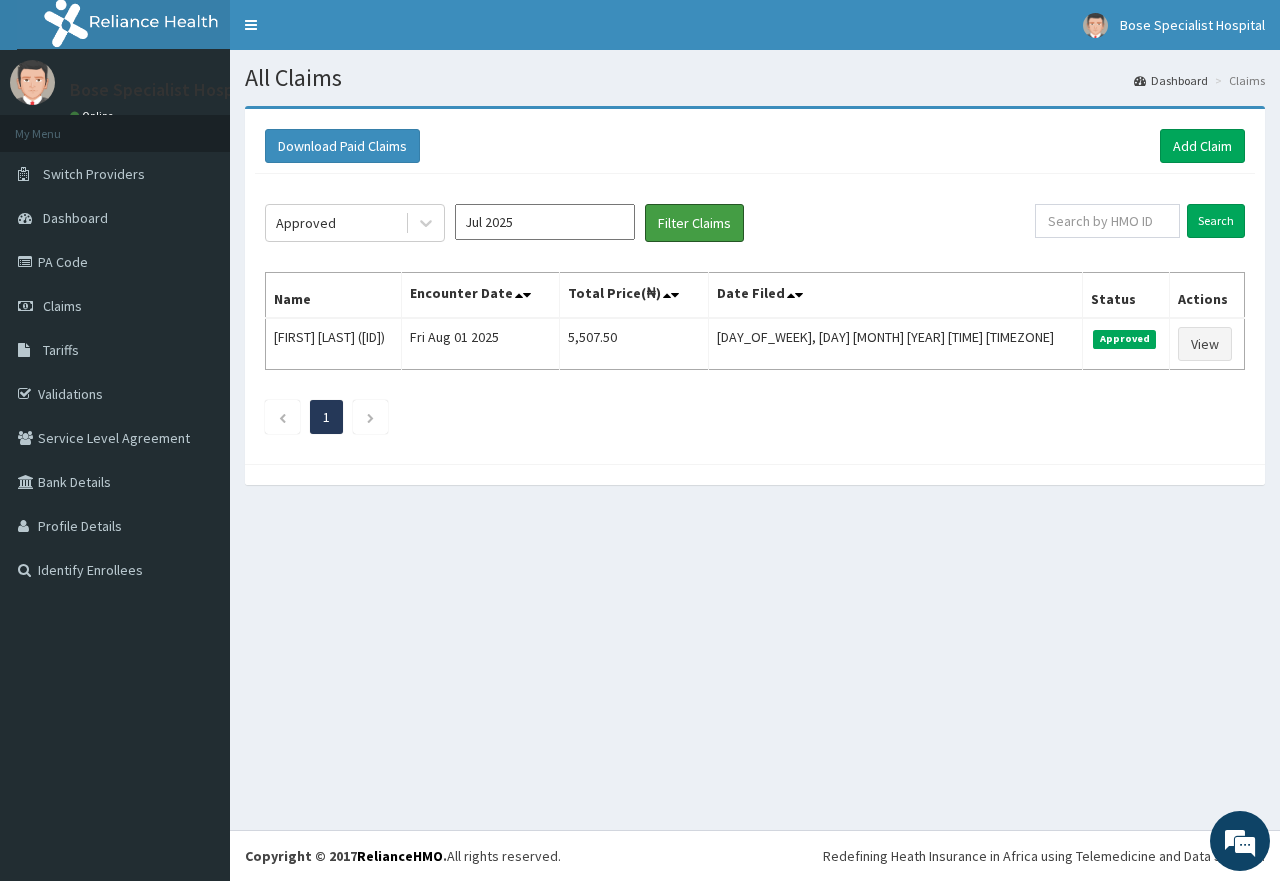 scroll, scrollTop: 0, scrollLeft: 0, axis: both 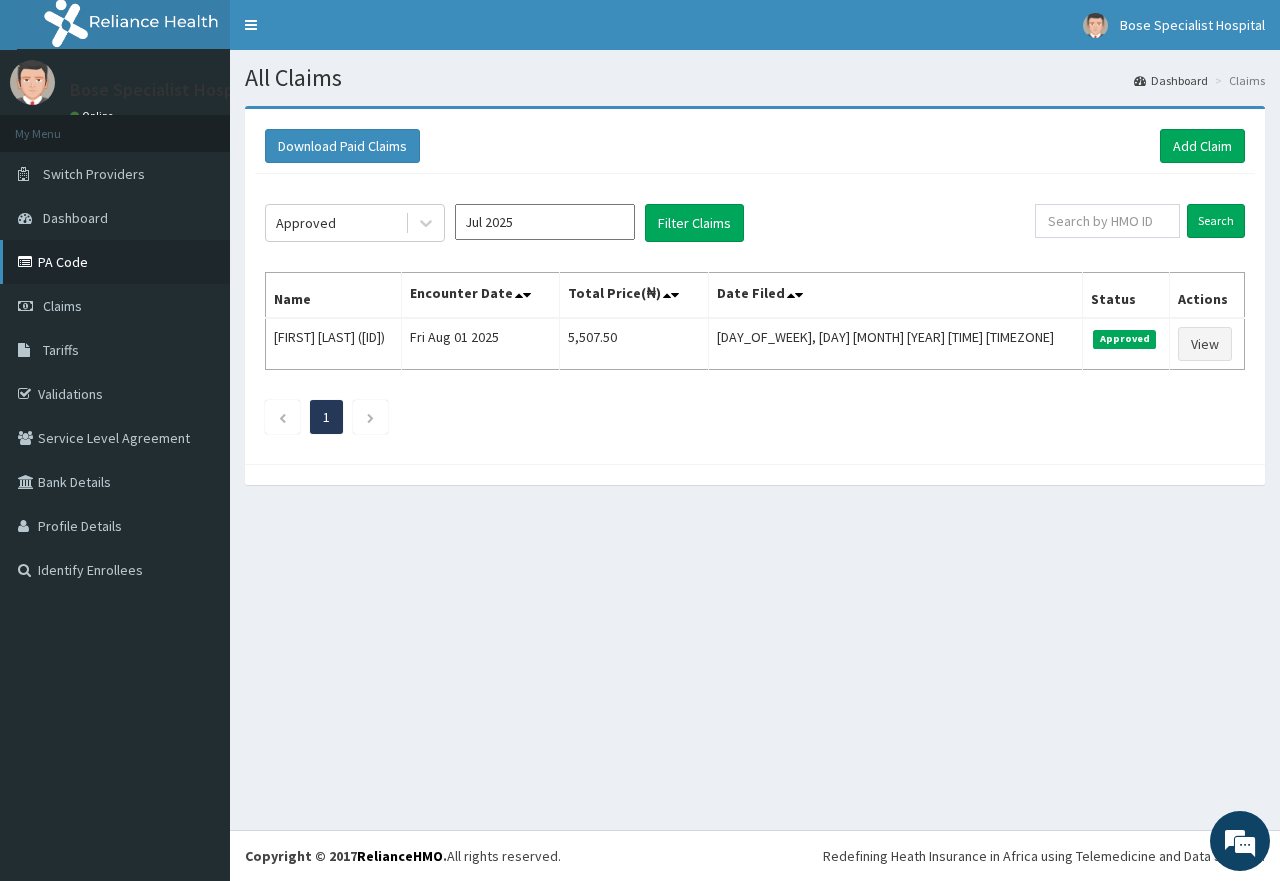 click on "PA Code" at bounding box center (115, 262) 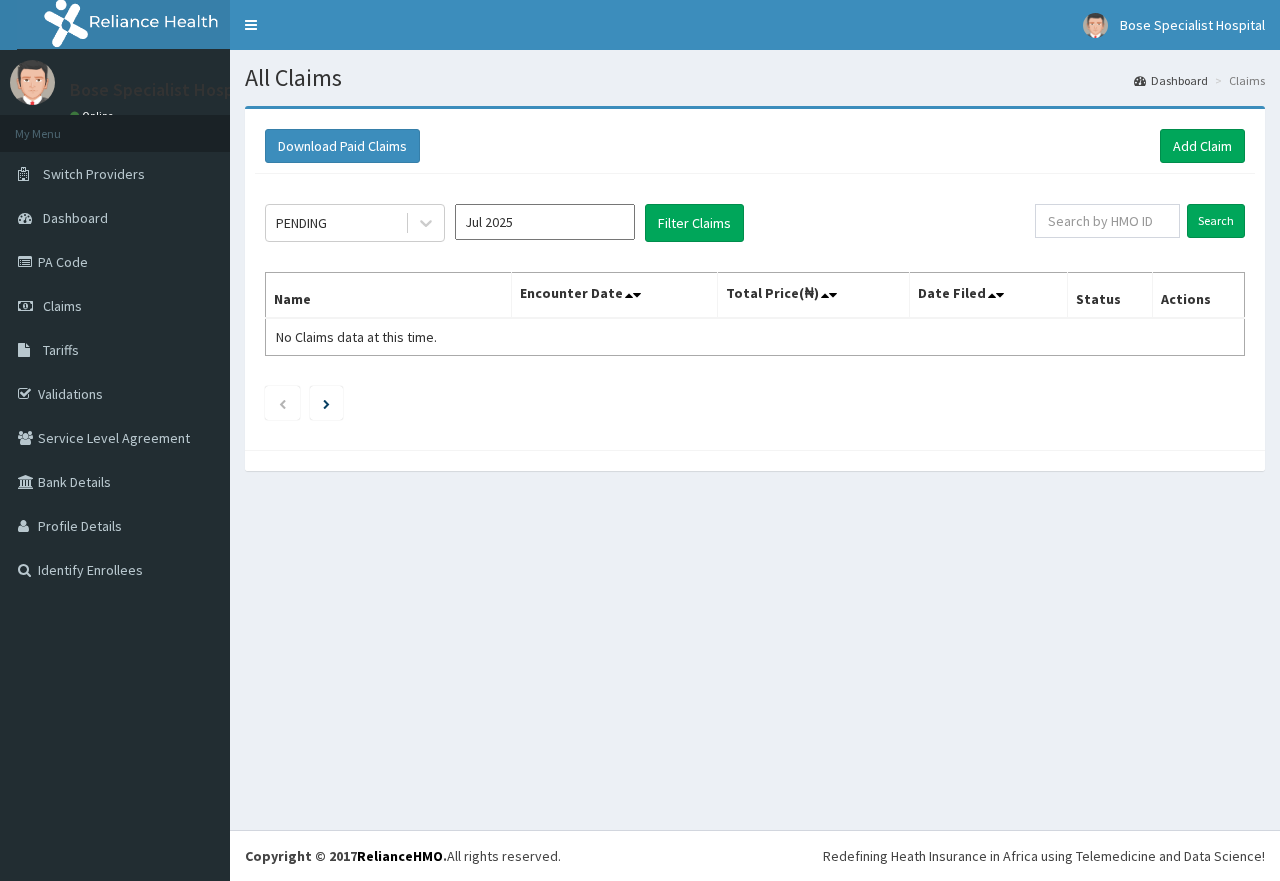 scroll, scrollTop: 0, scrollLeft: 0, axis: both 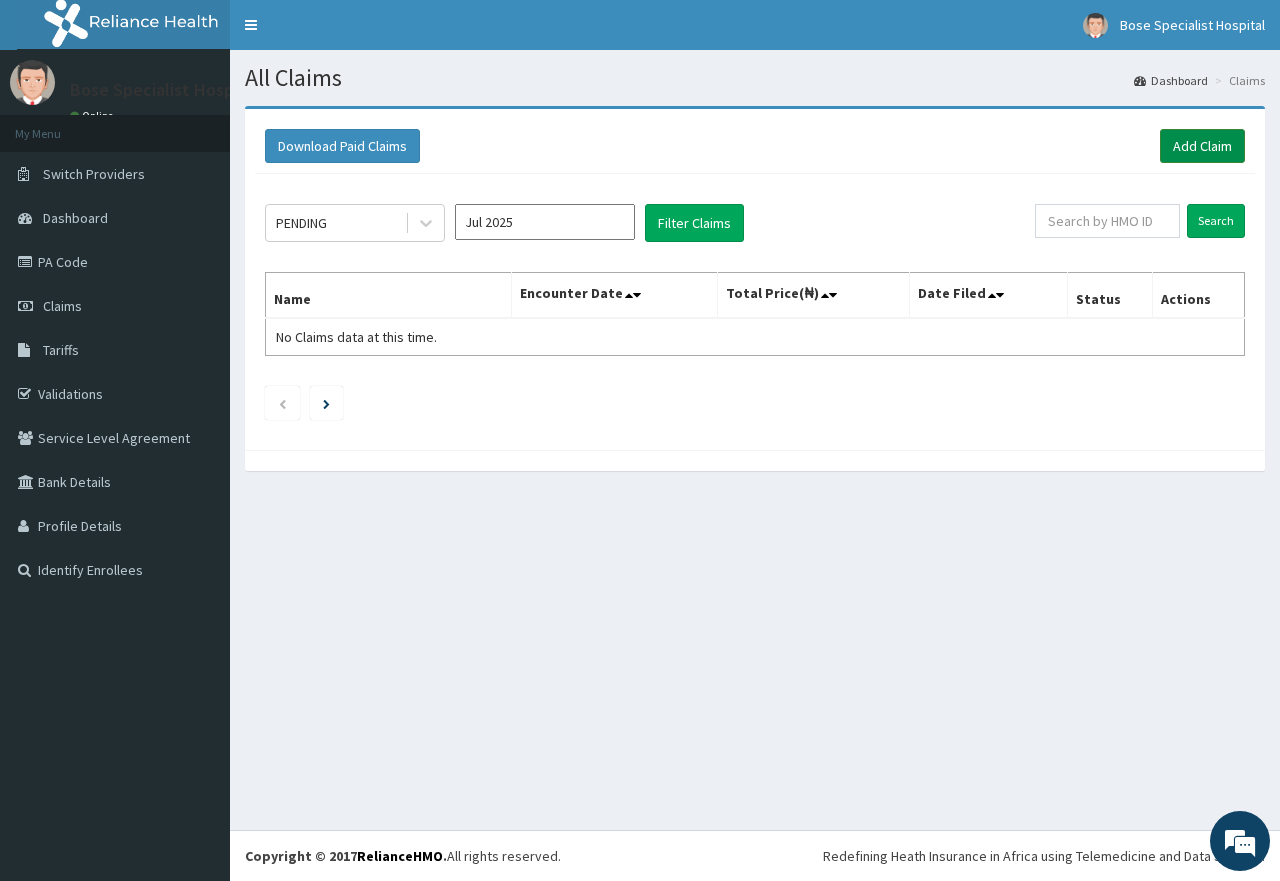 click on "Add Claim" at bounding box center [1202, 146] 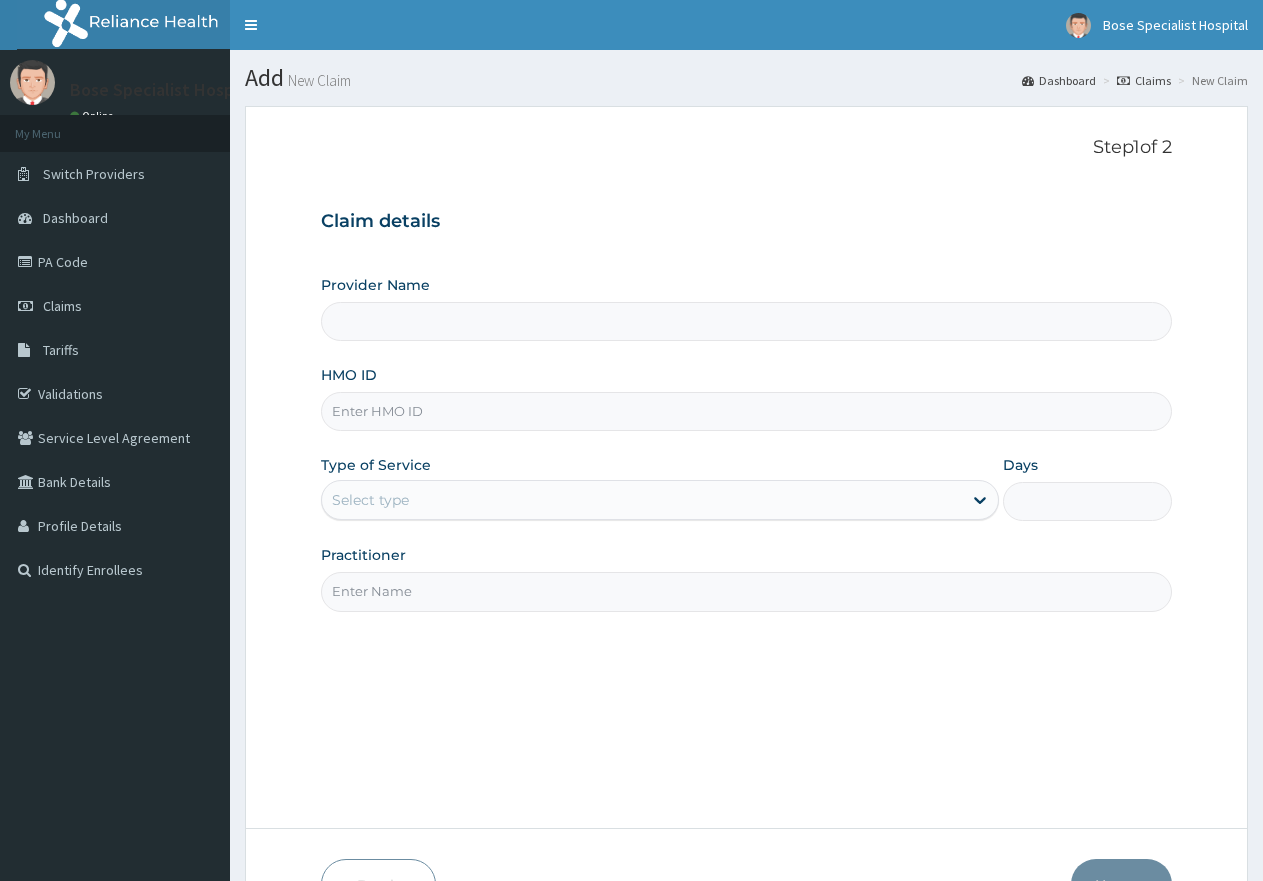scroll, scrollTop: 0, scrollLeft: 0, axis: both 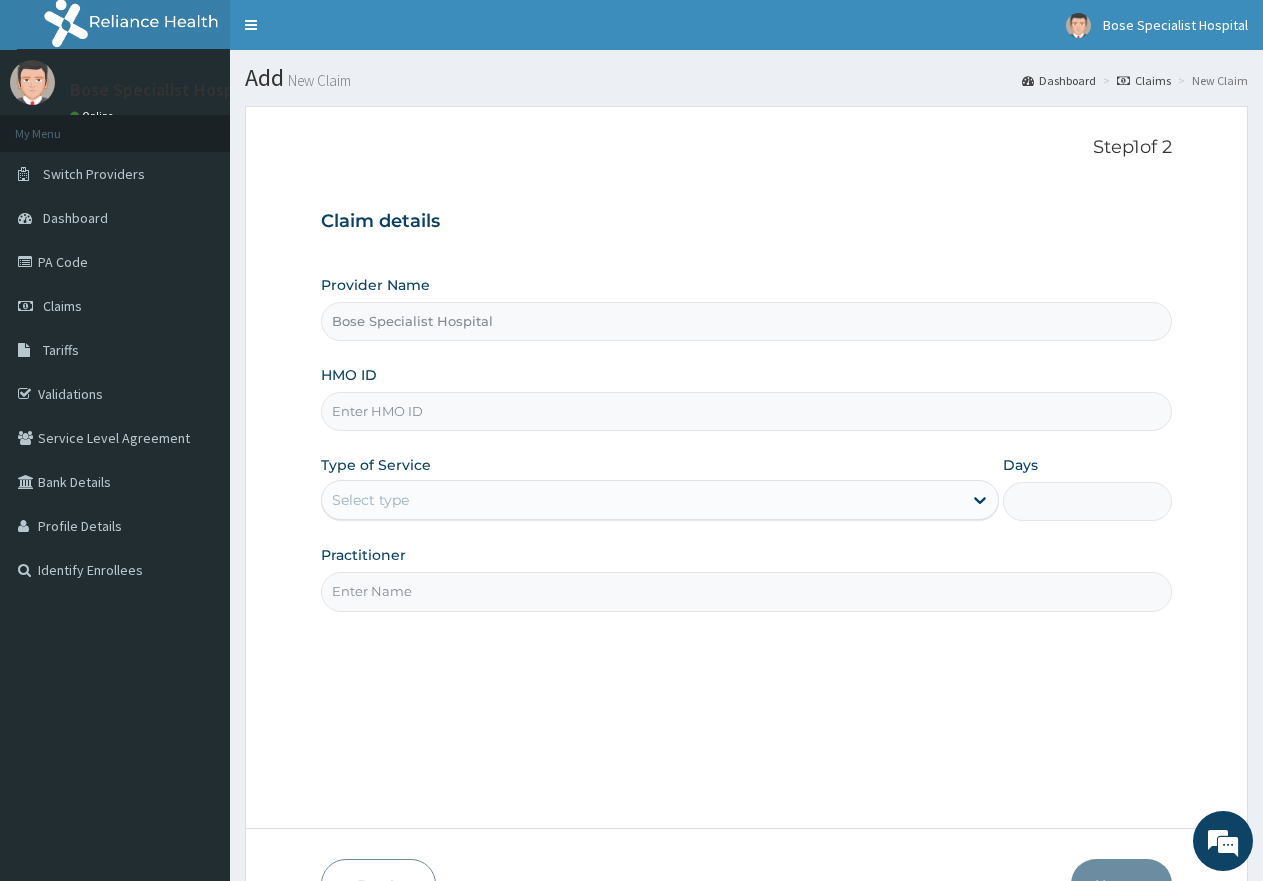 click on "HMO ID" at bounding box center [746, 411] 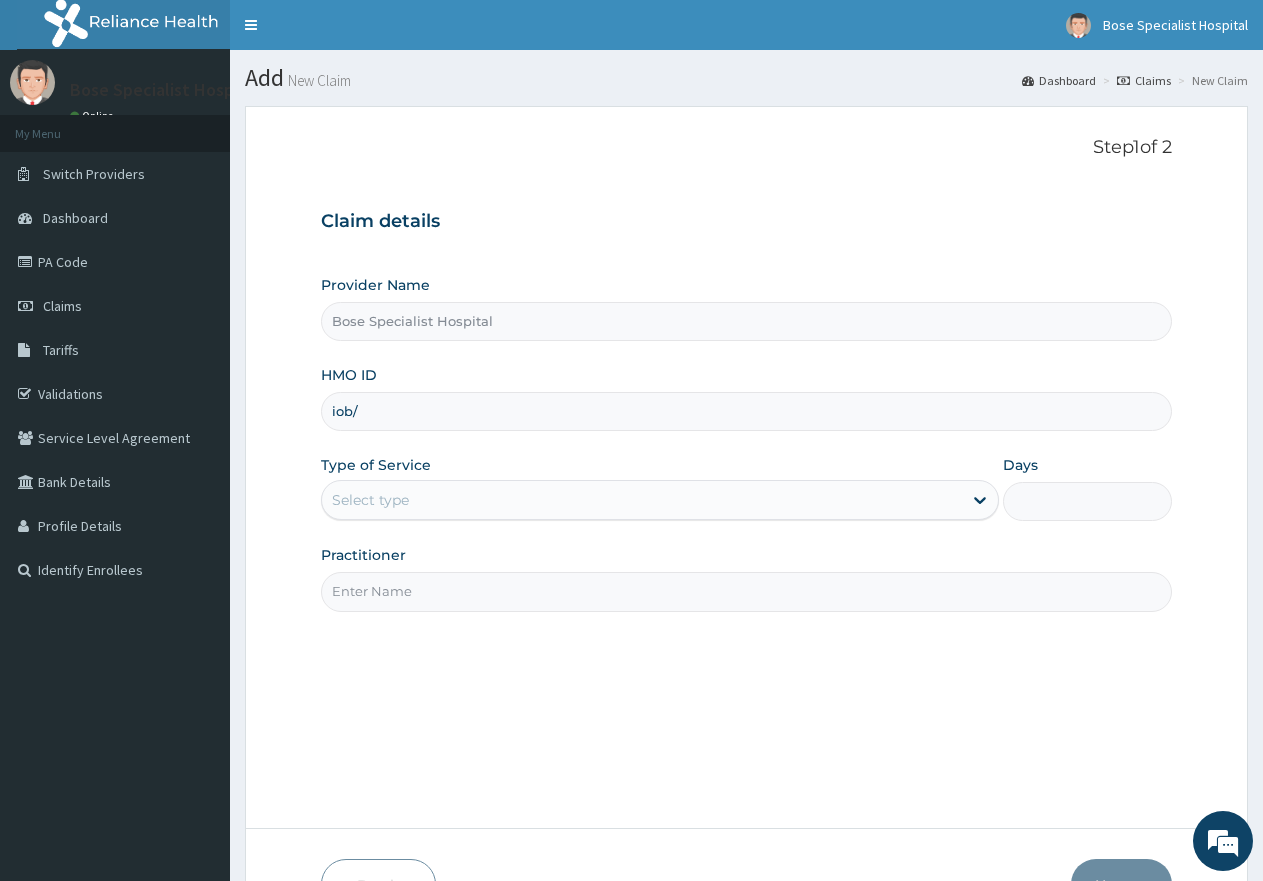 type on "iob/10026/a" 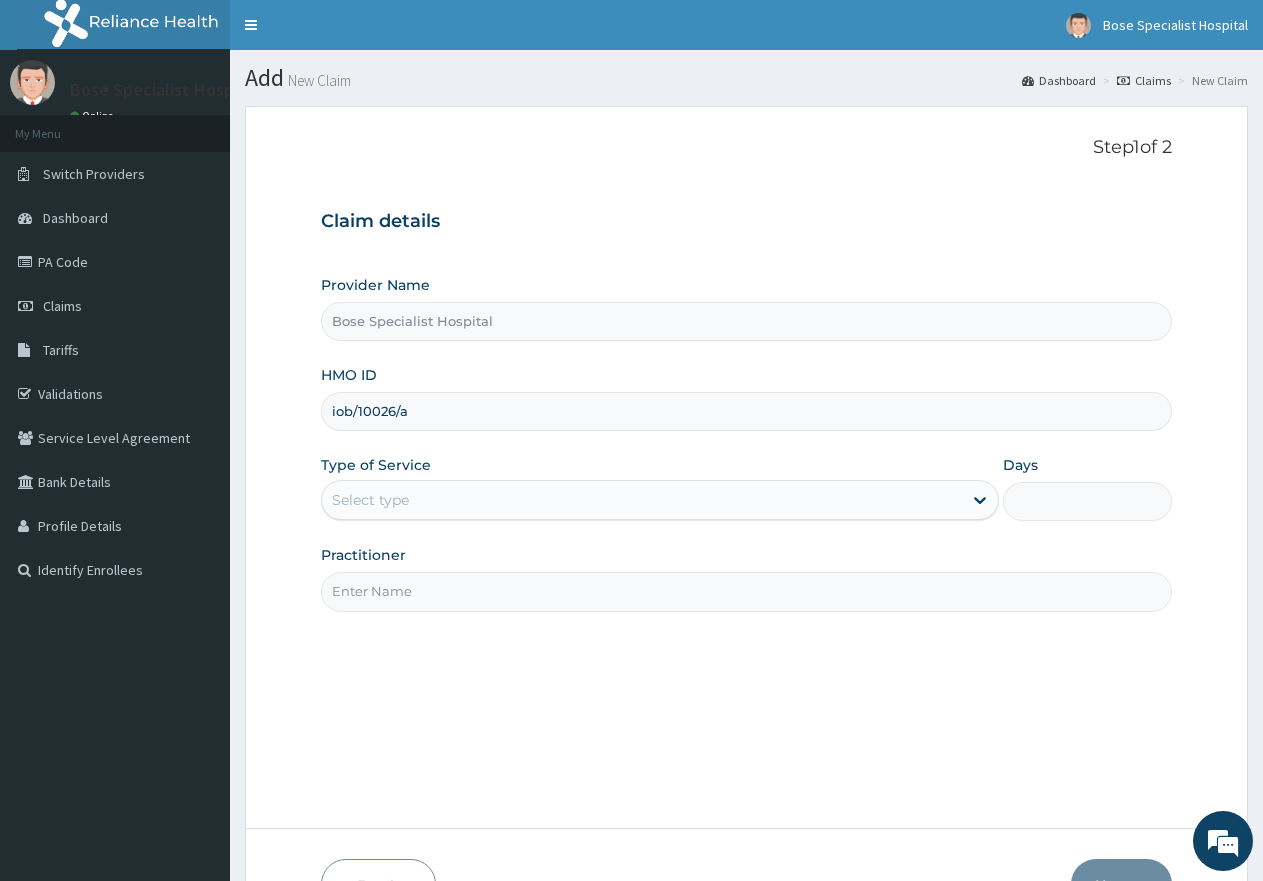 click on "Select type" at bounding box center [641, 500] 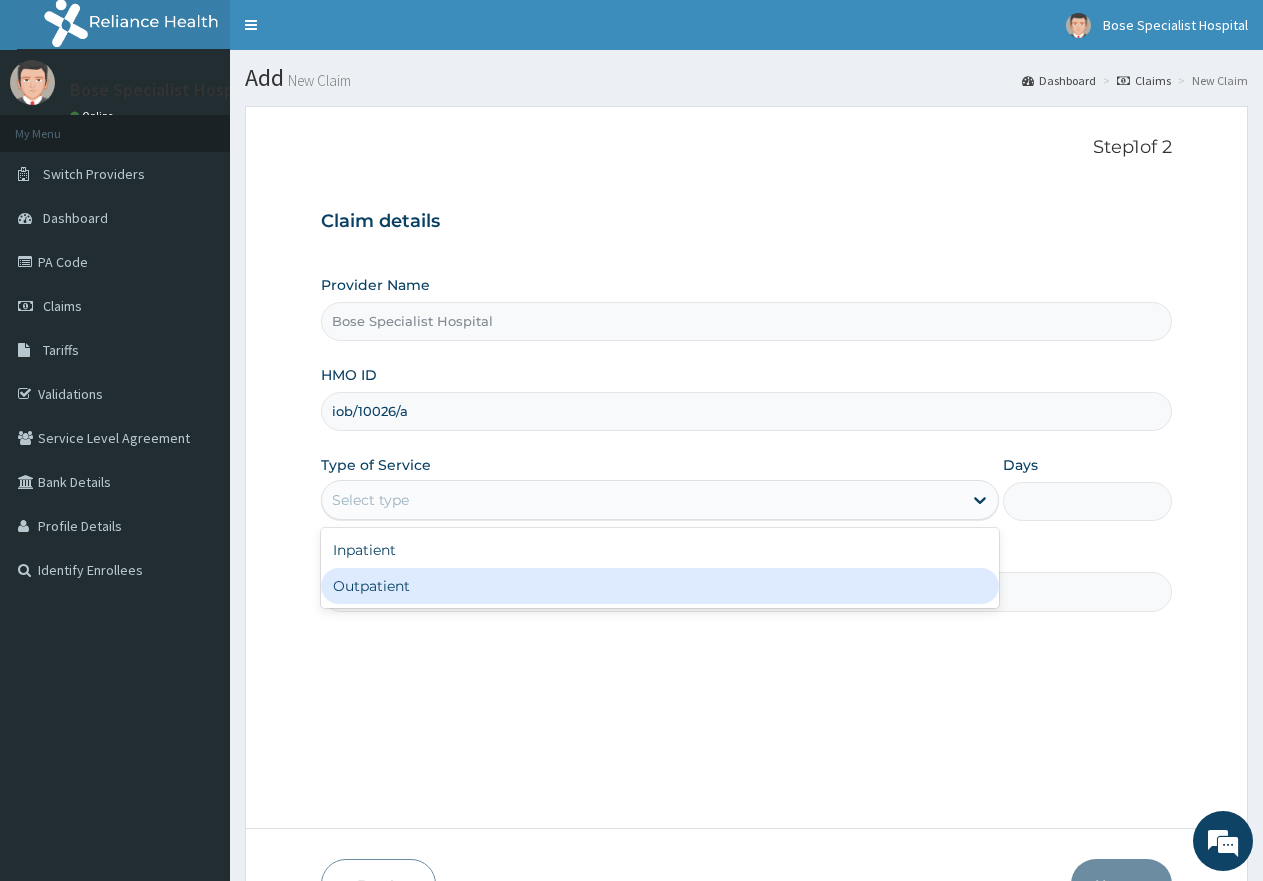 click on "Outpatient" at bounding box center [659, 586] 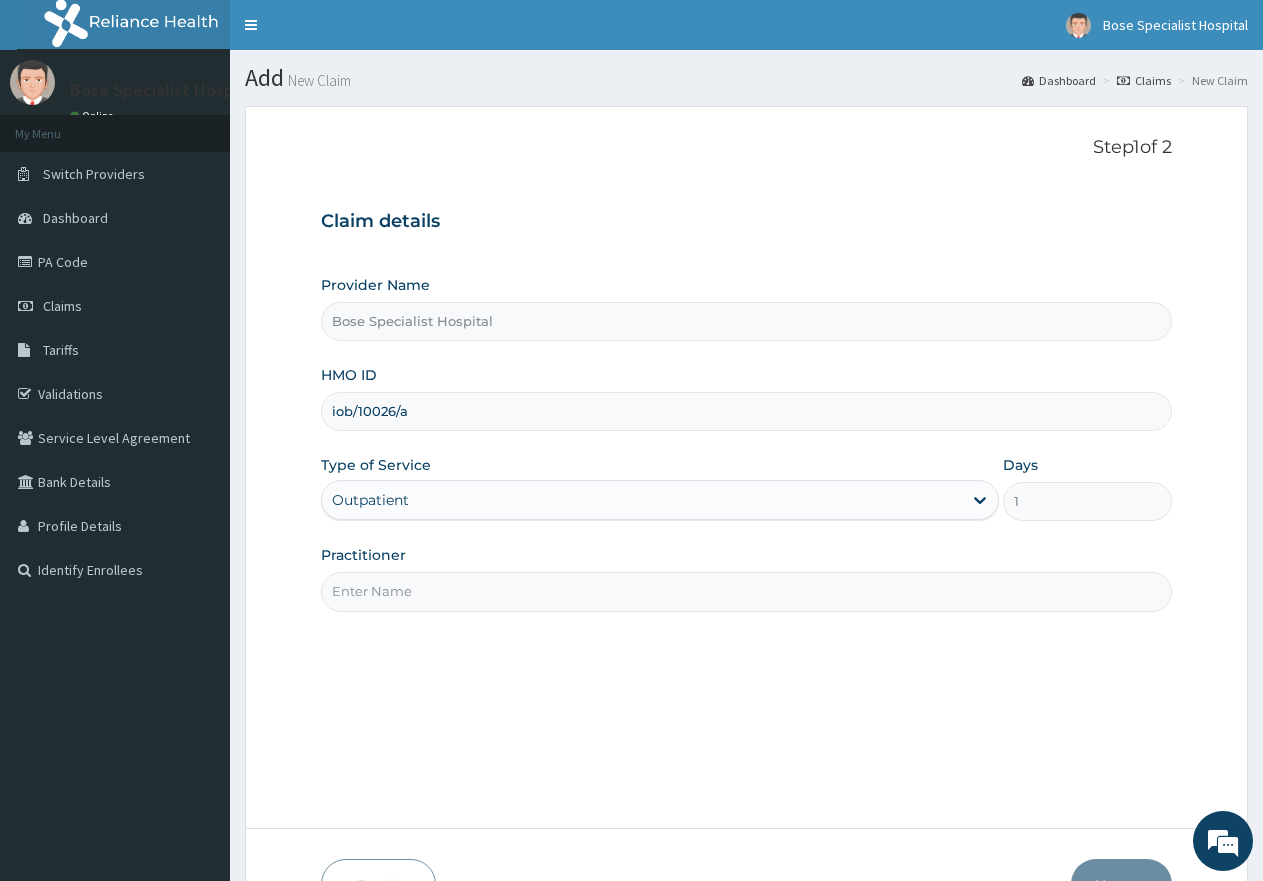 click on "Practitioner" at bounding box center [746, 591] 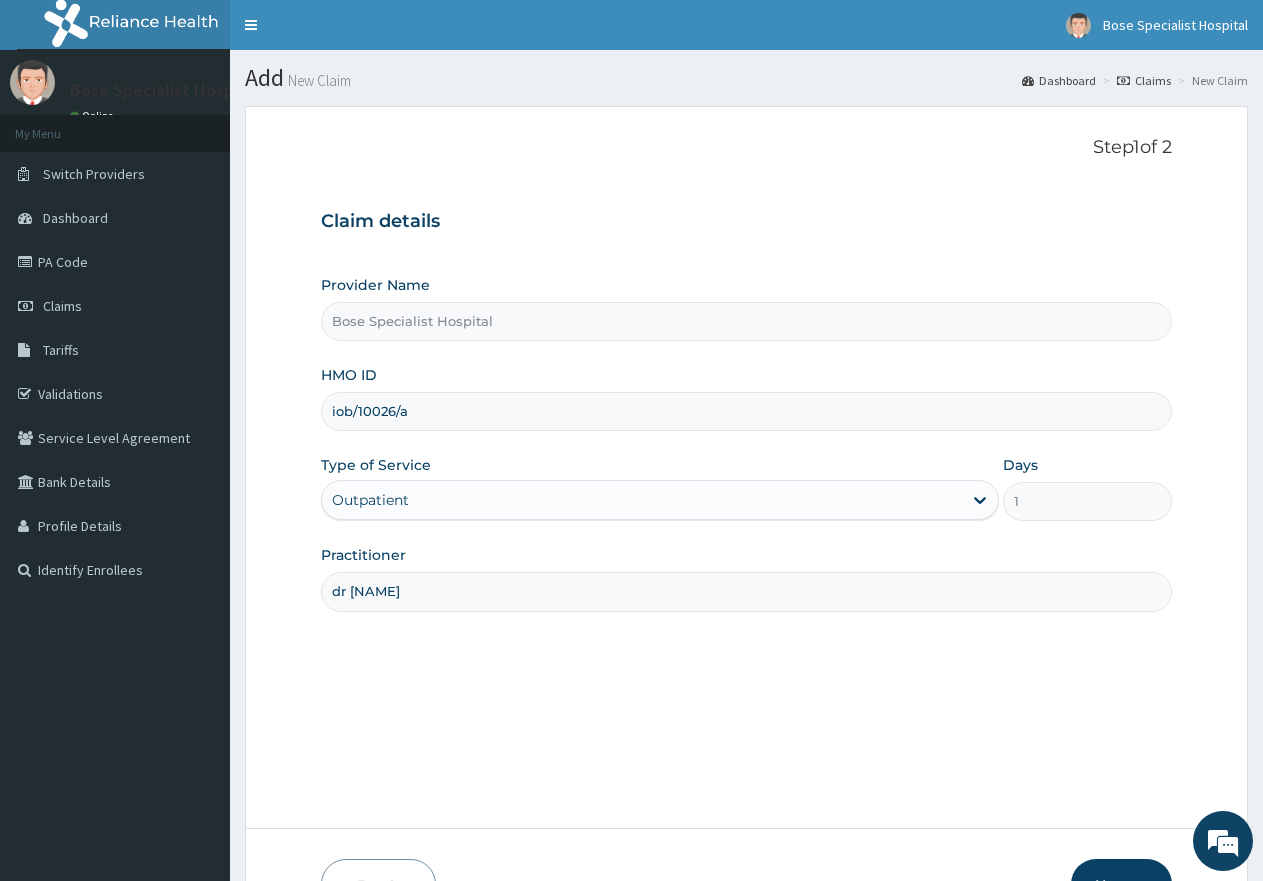 scroll, scrollTop: 0, scrollLeft: 0, axis: both 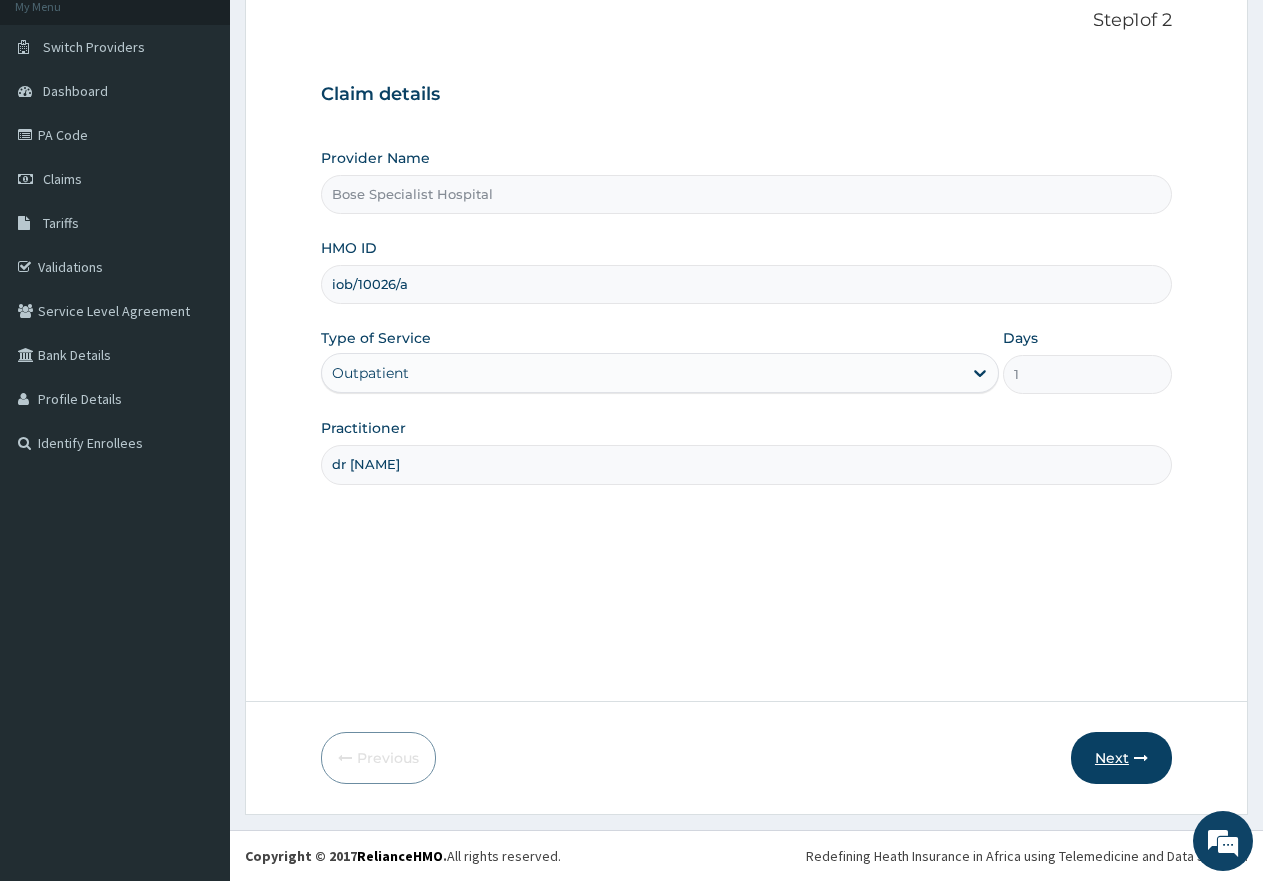 type on "dr augustus" 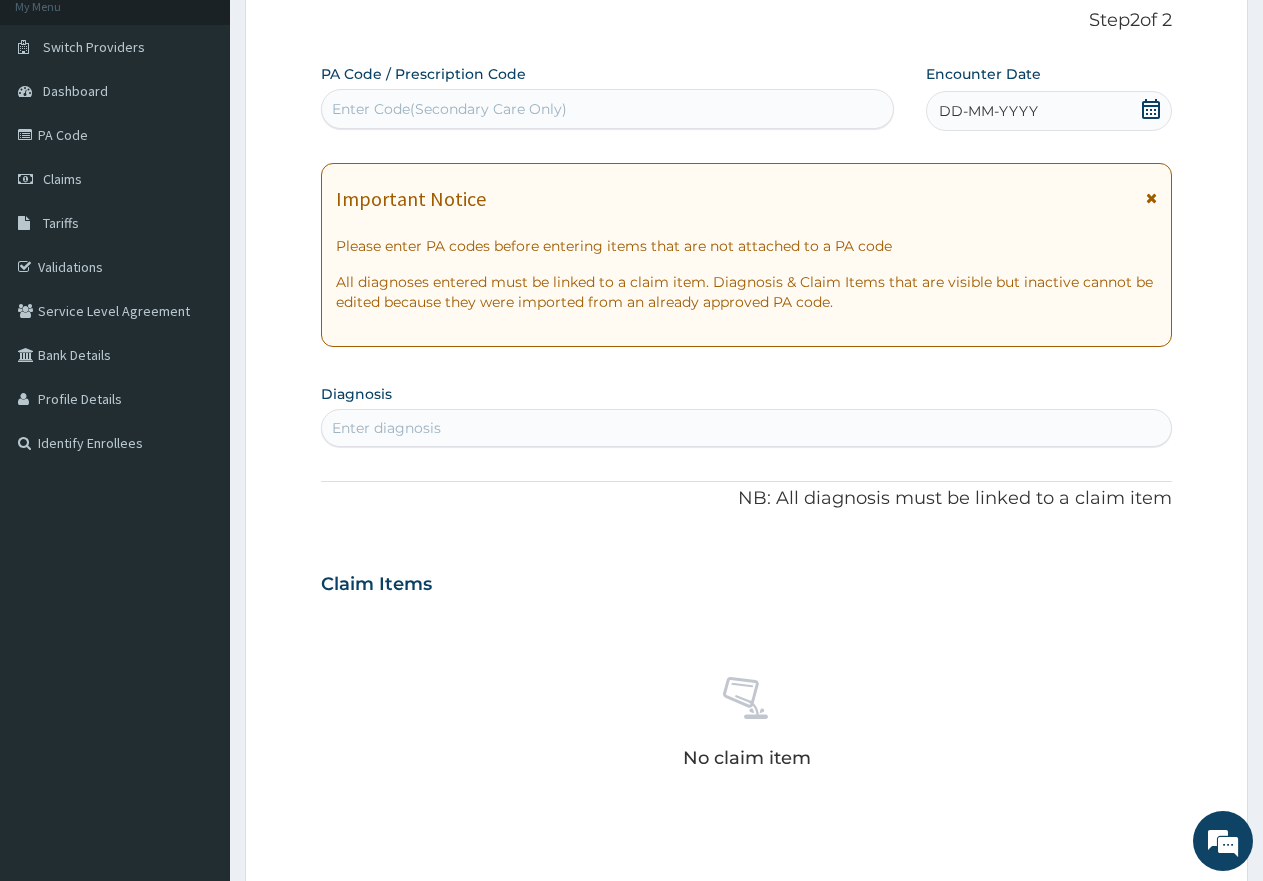 click at bounding box center [1151, 198] 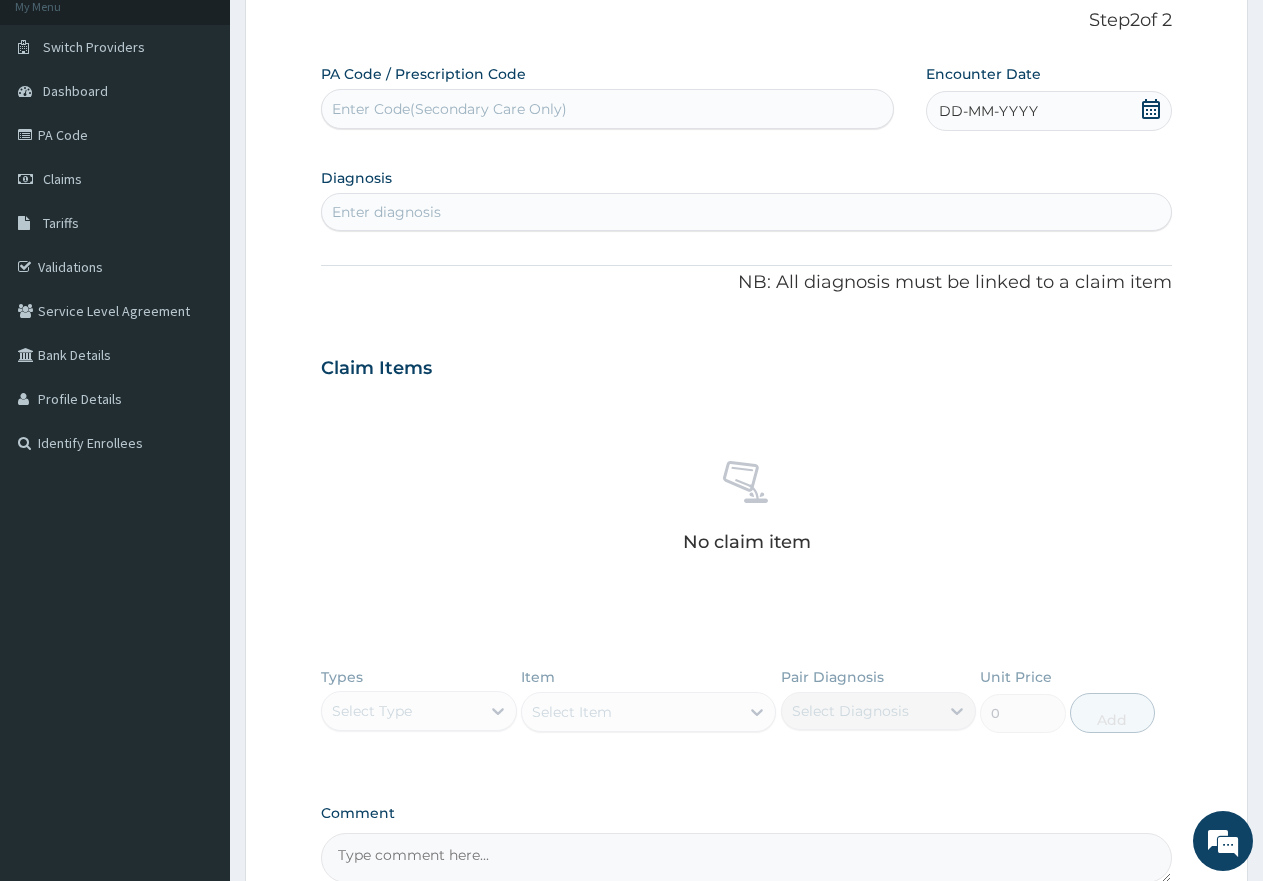 click on "Enter Code(Secondary Care Only)" at bounding box center (449, 109) 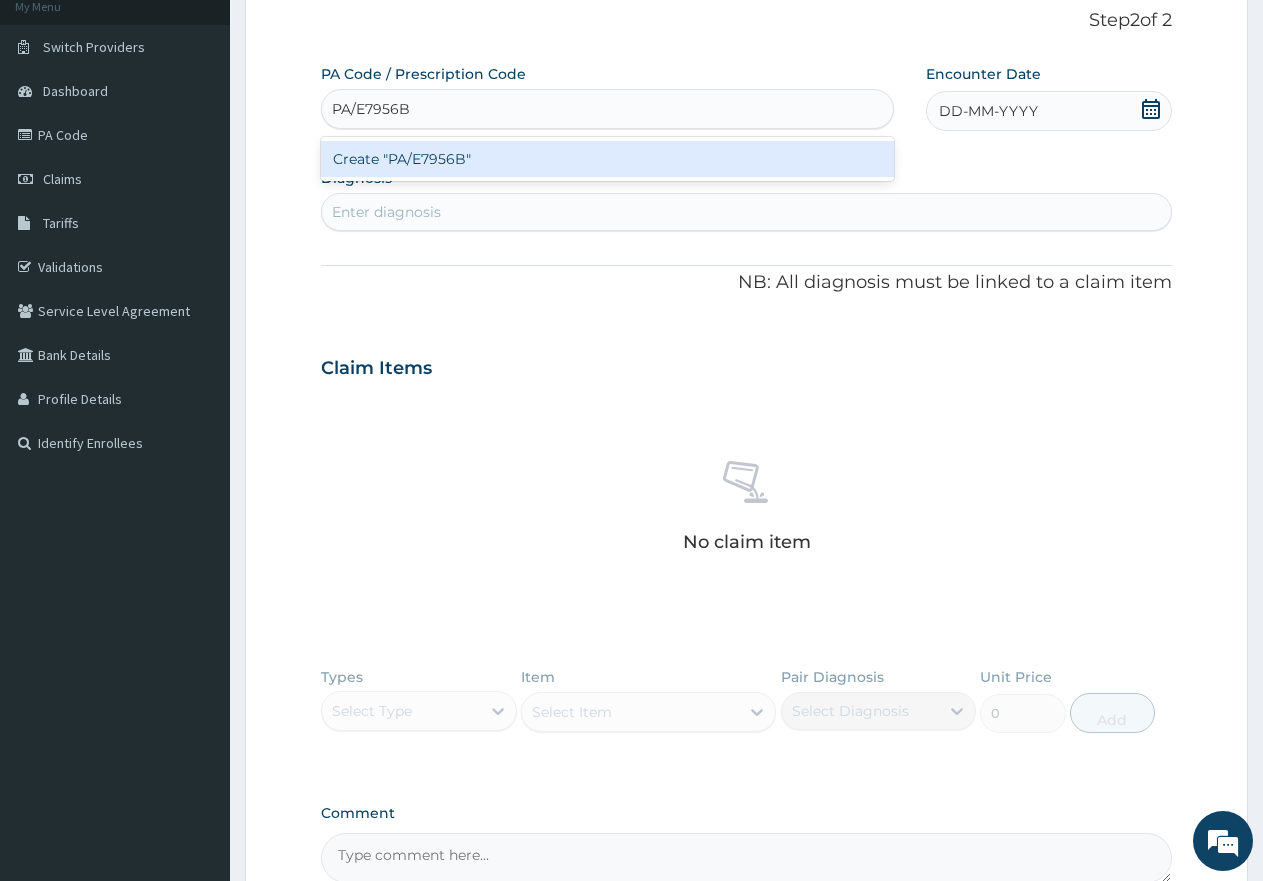 click on "Create "PA/E7956B"" at bounding box center [607, 159] 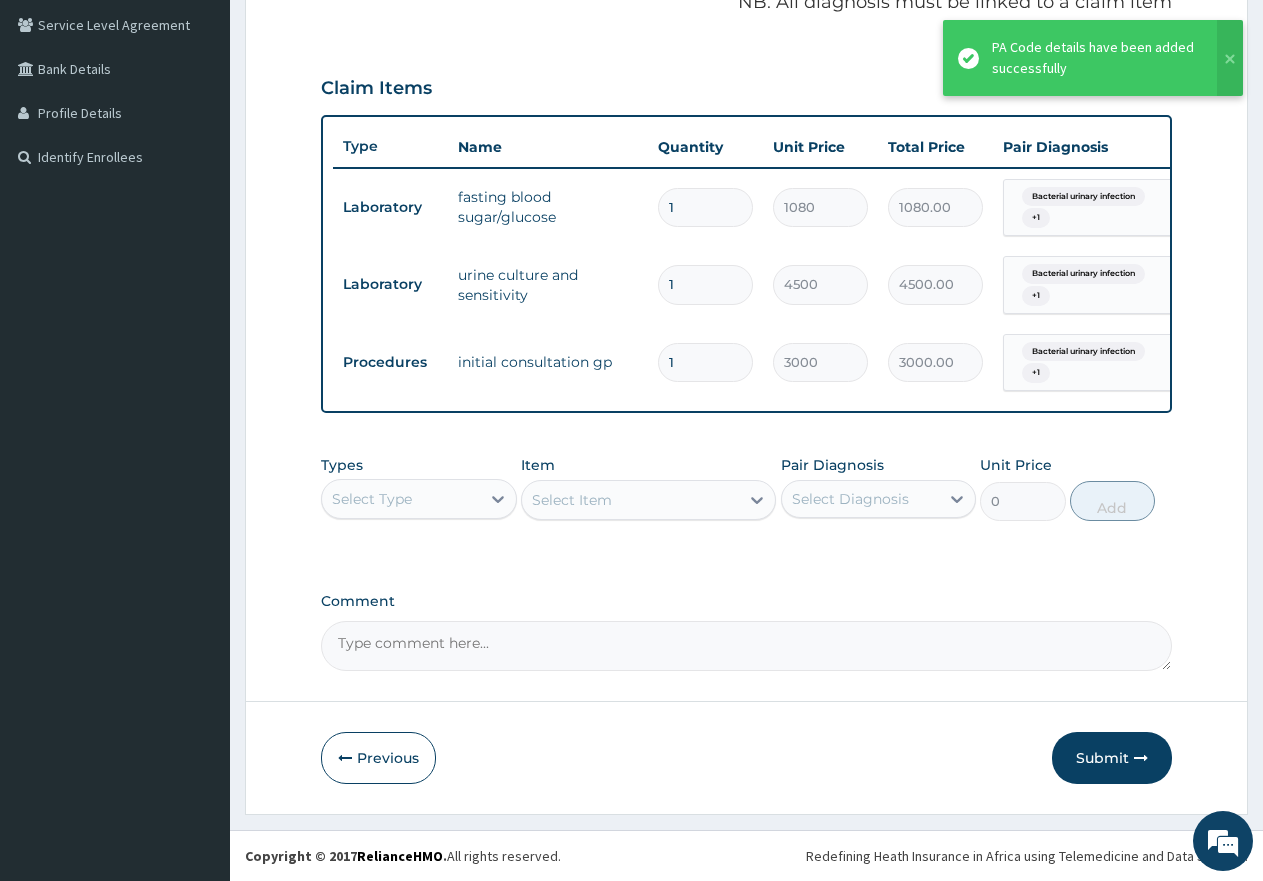 scroll, scrollTop: 430, scrollLeft: 0, axis: vertical 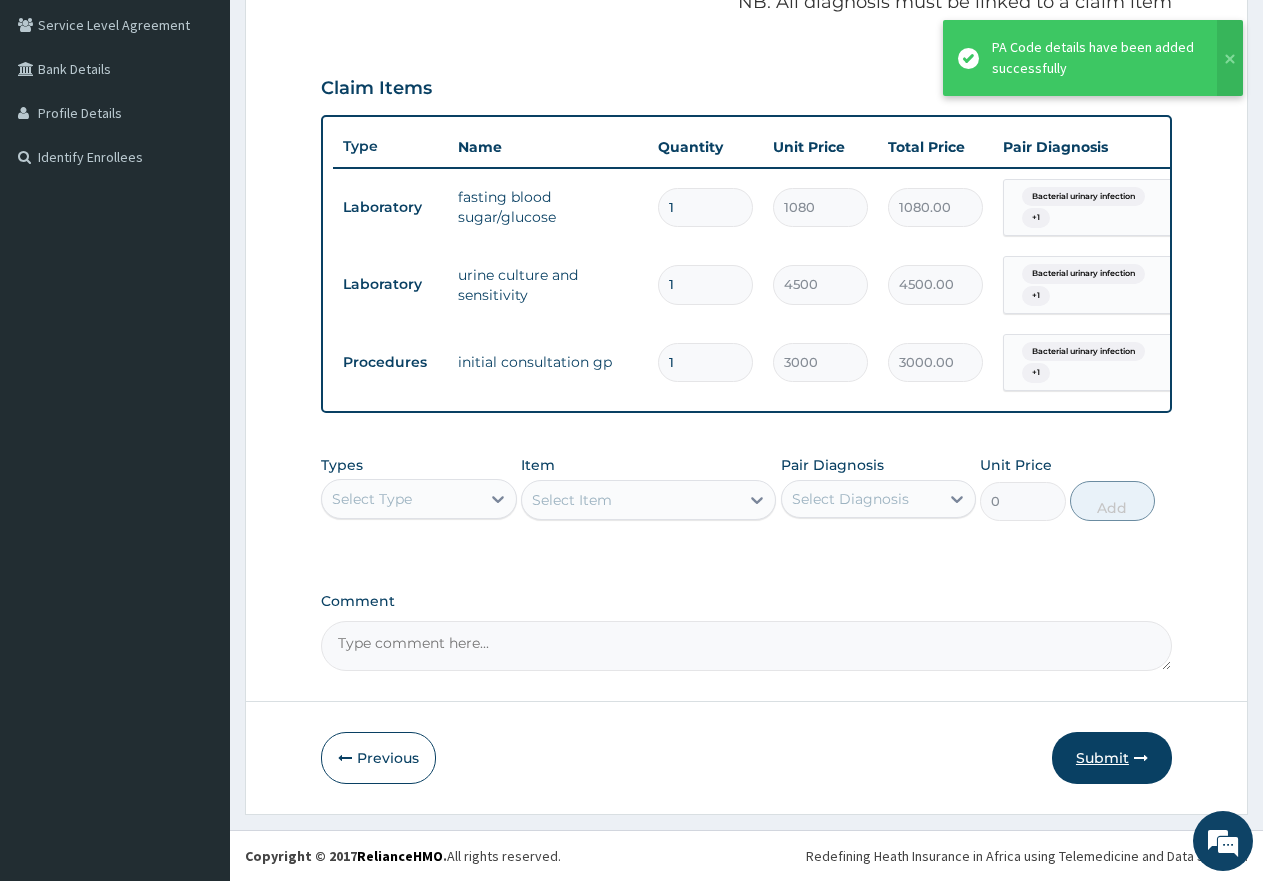 click on "Submit" at bounding box center (1112, 758) 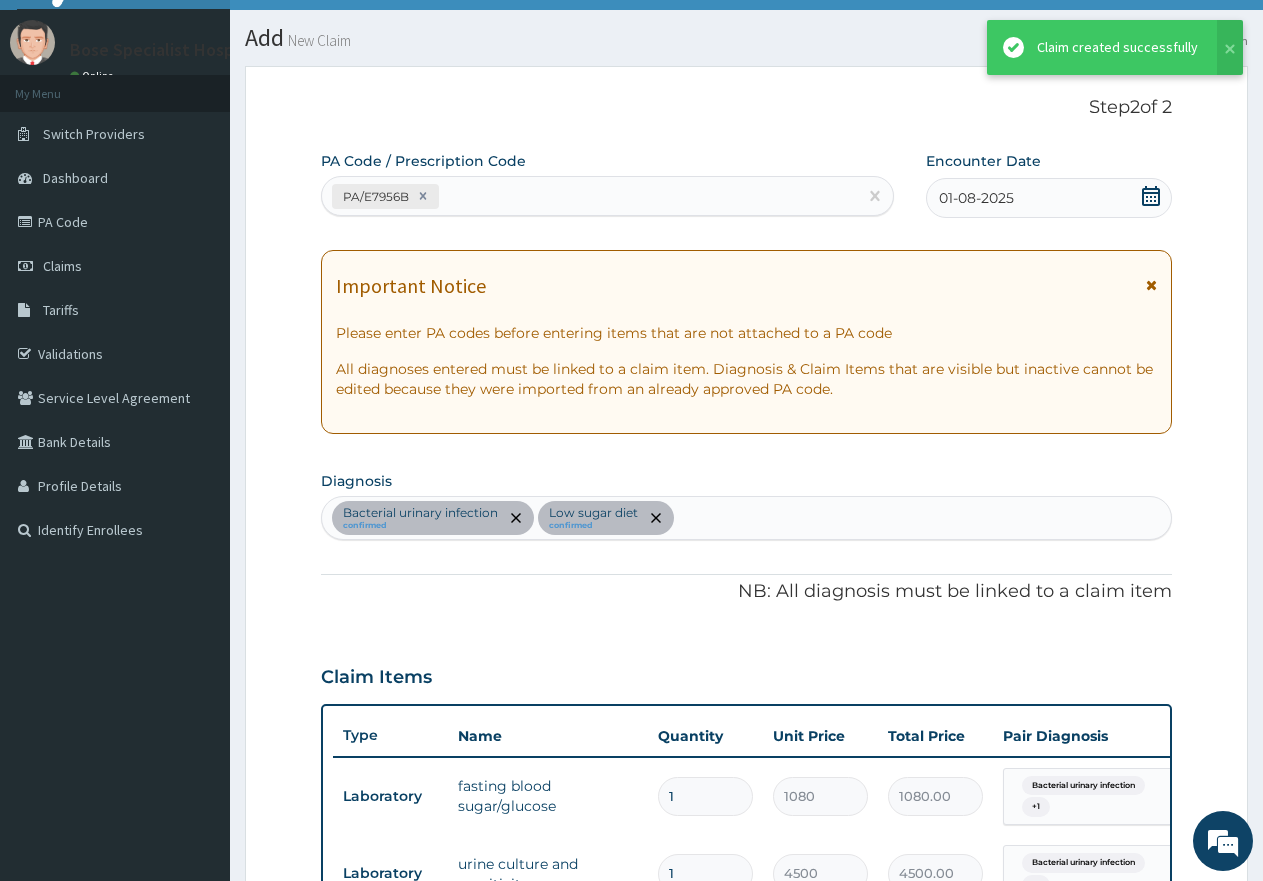 scroll, scrollTop: 430, scrollLeft: 0, axis: vertical 